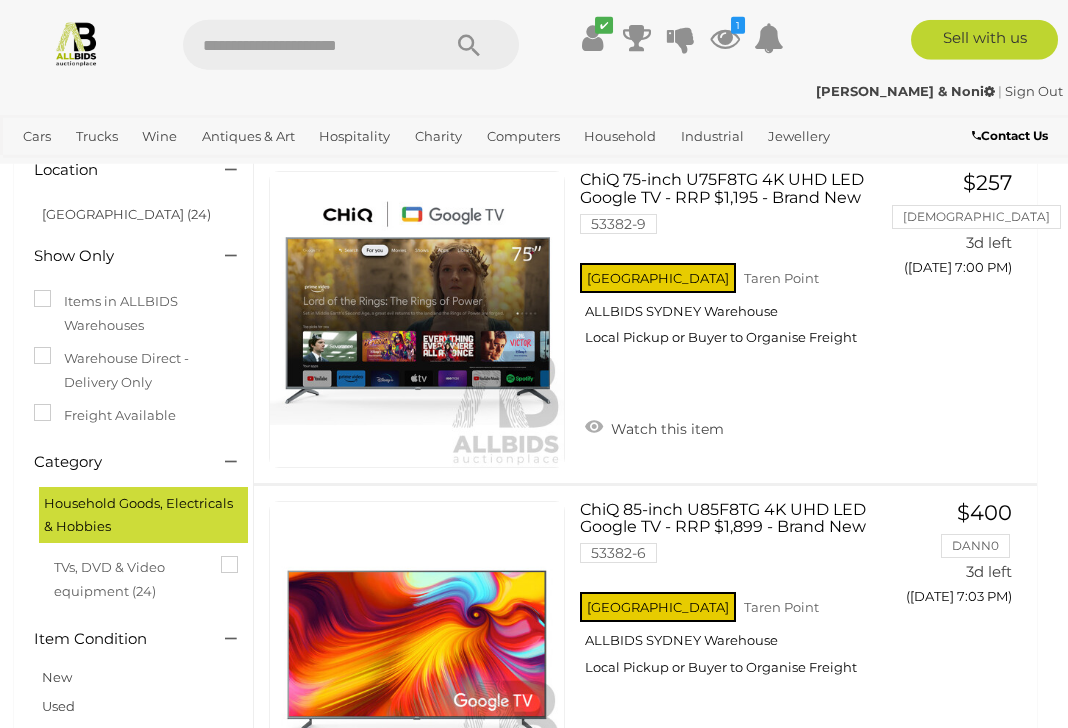 scroll, scrollTop: 151, scrollLeft: 1, axis: both 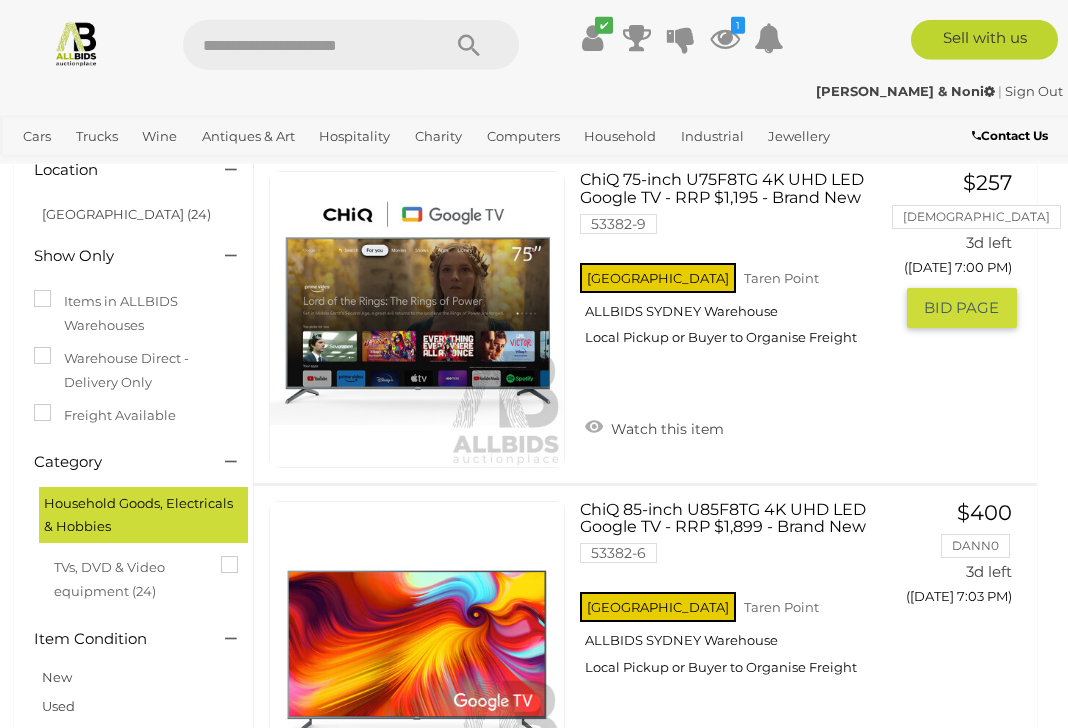 click on "Watch this item" at bounding box center (654, 427) 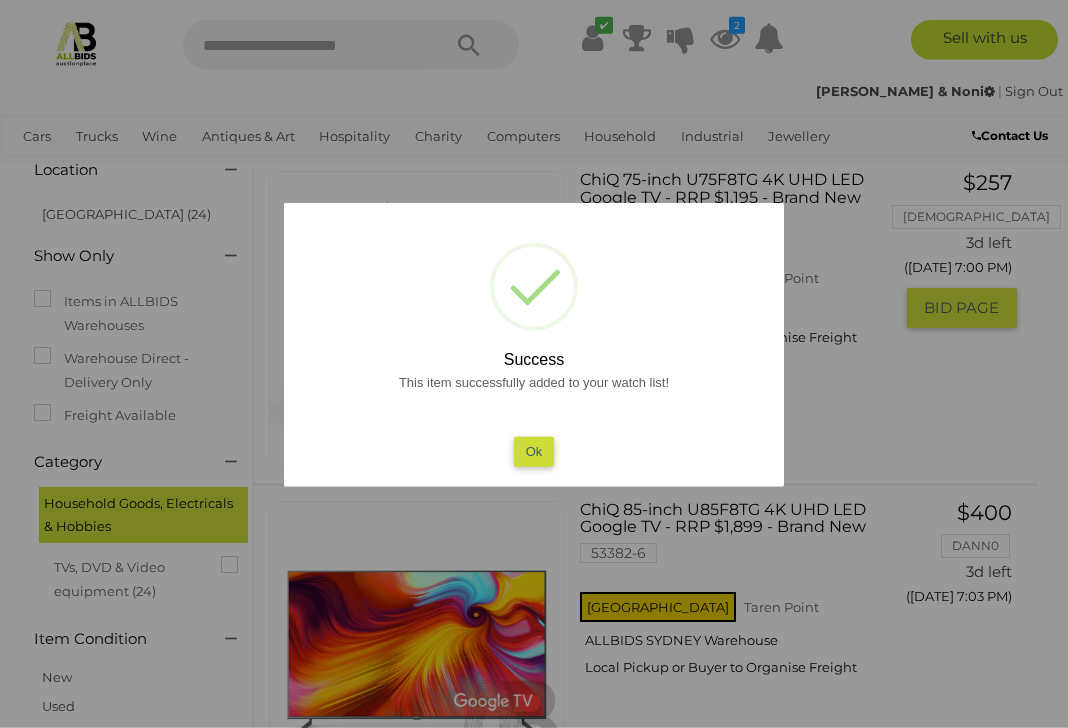 click on "Ok" at bounding box center [534, 451] 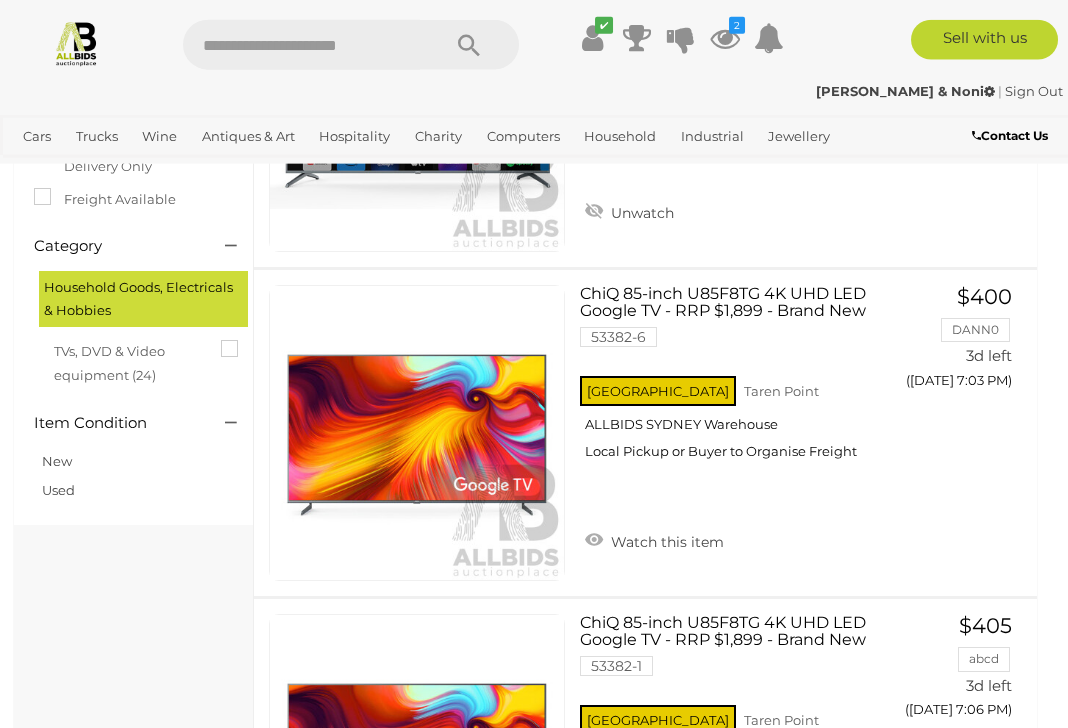scroll, scrollTop: 368, scrollLeft: 1, axis: both 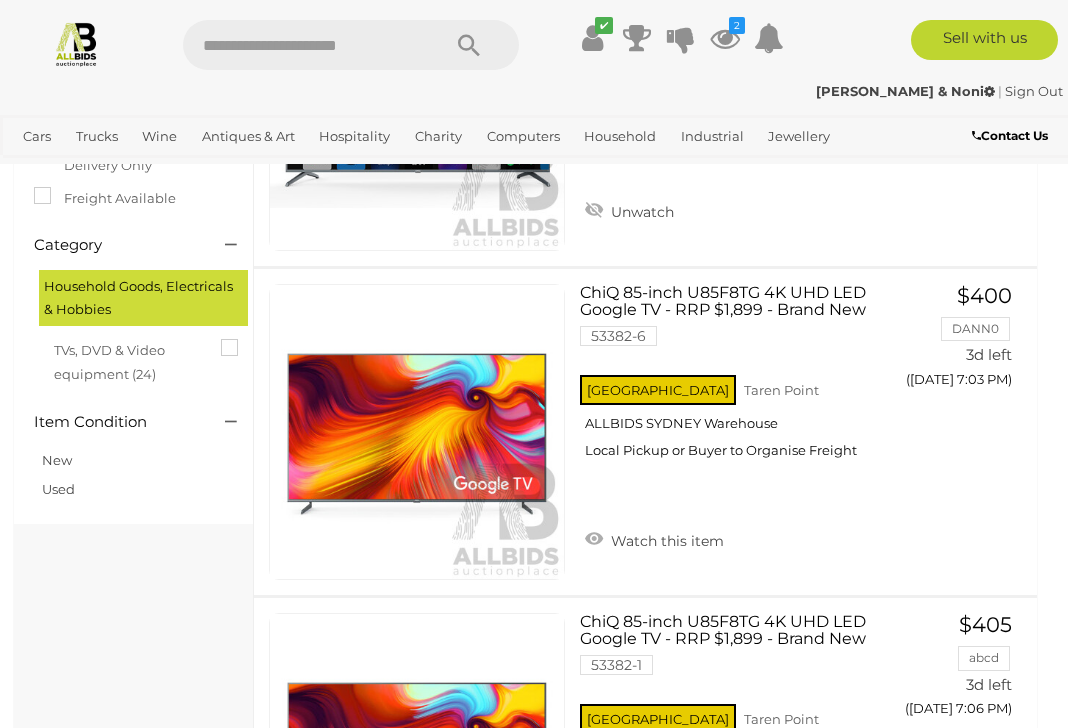 click on "Watch this item" at bounding box center (654, 539) 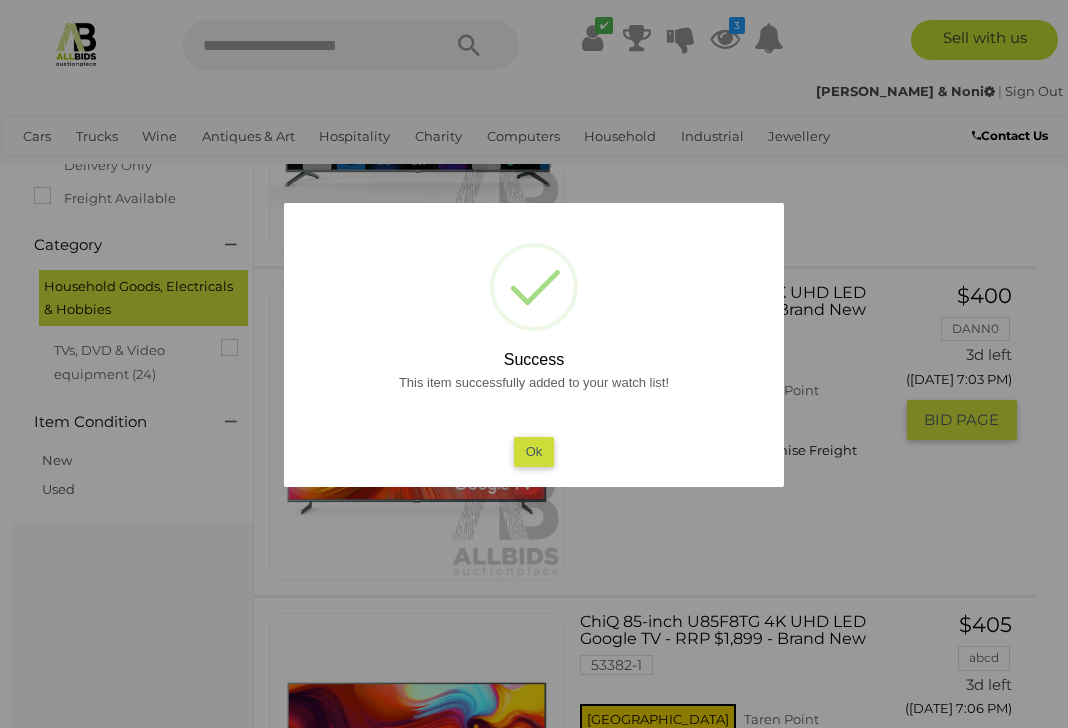 click on "Ok" at bounding box center (534, 451) 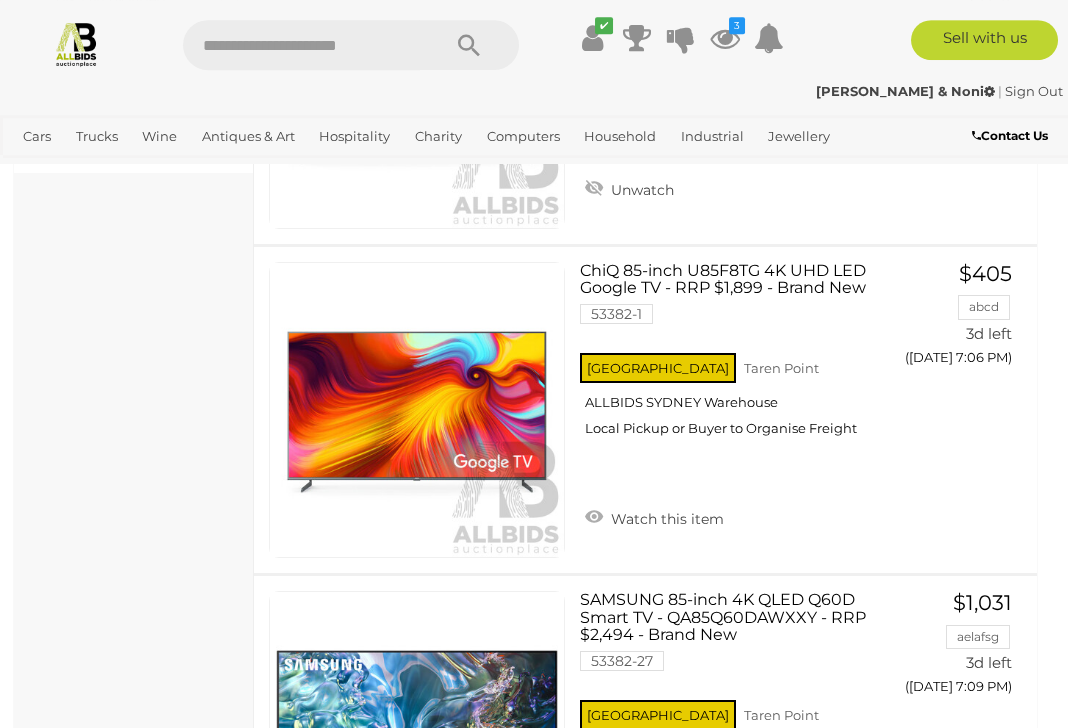 scroll, scrollTop: 719, scrollLeft: 1, axis: both 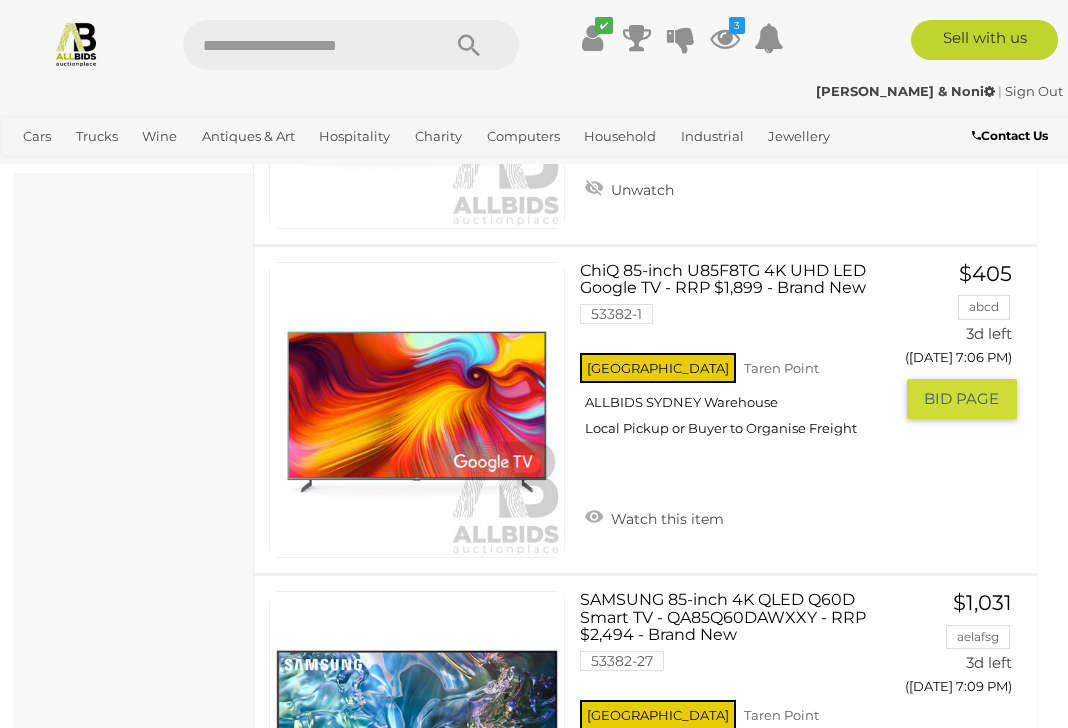 click on "Watch this item" at bounding box center (654, 517) 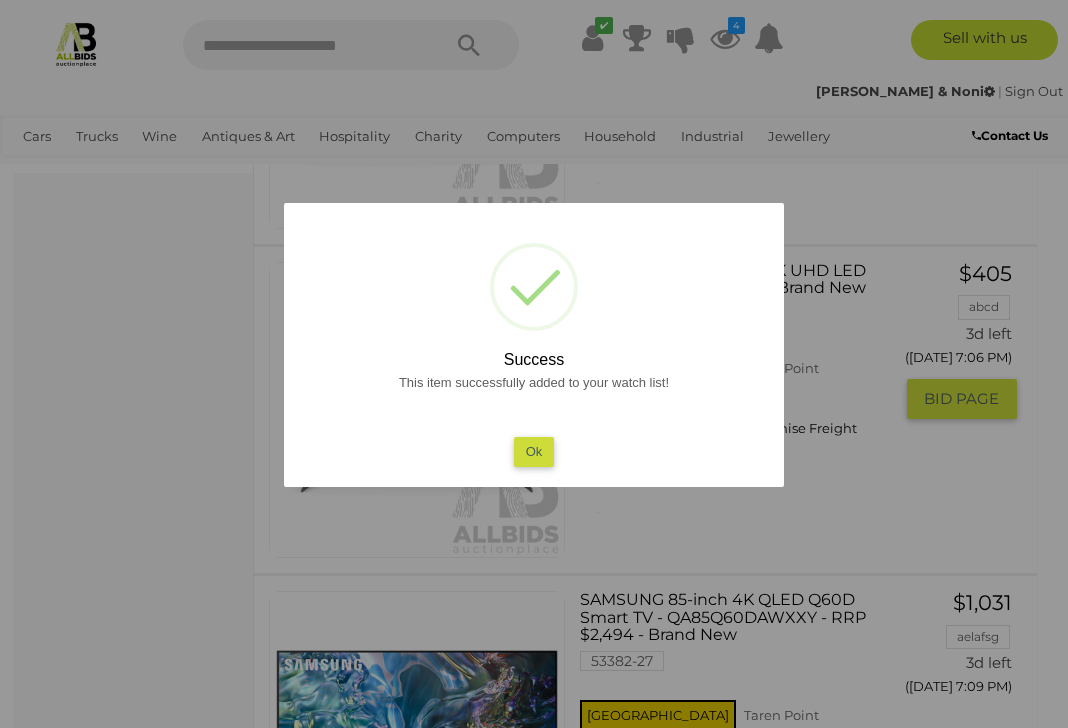 click on "Ok" at bounding box center (534, 451) 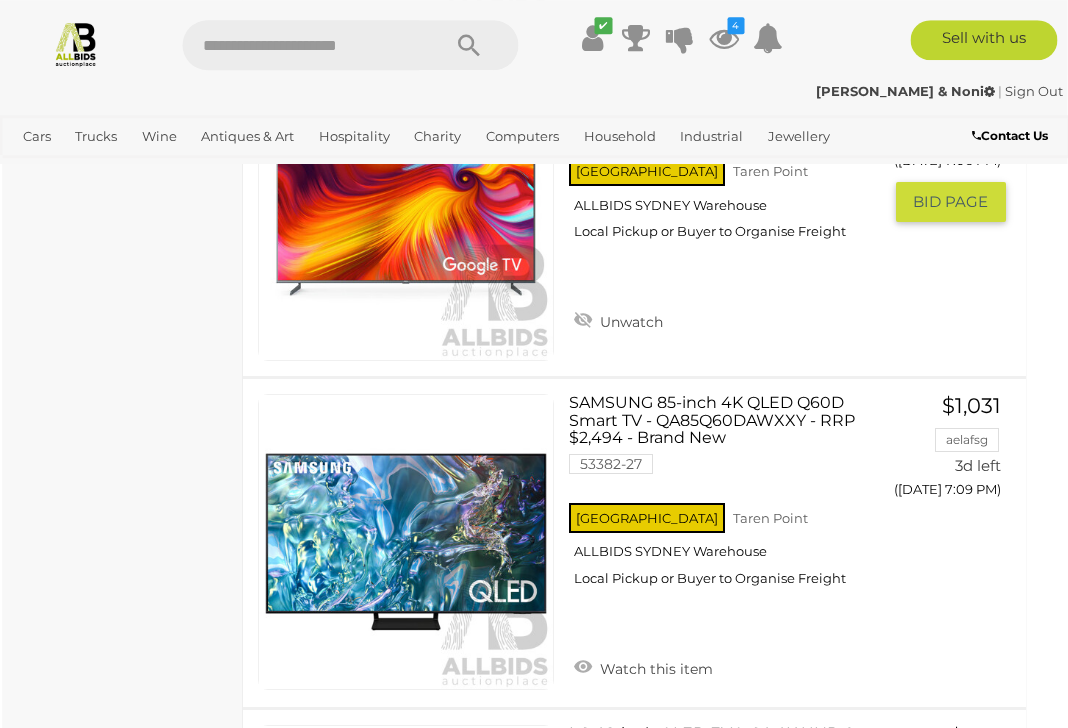 scroll, scrollTop: 916, scrollLeft: 13, axis: both 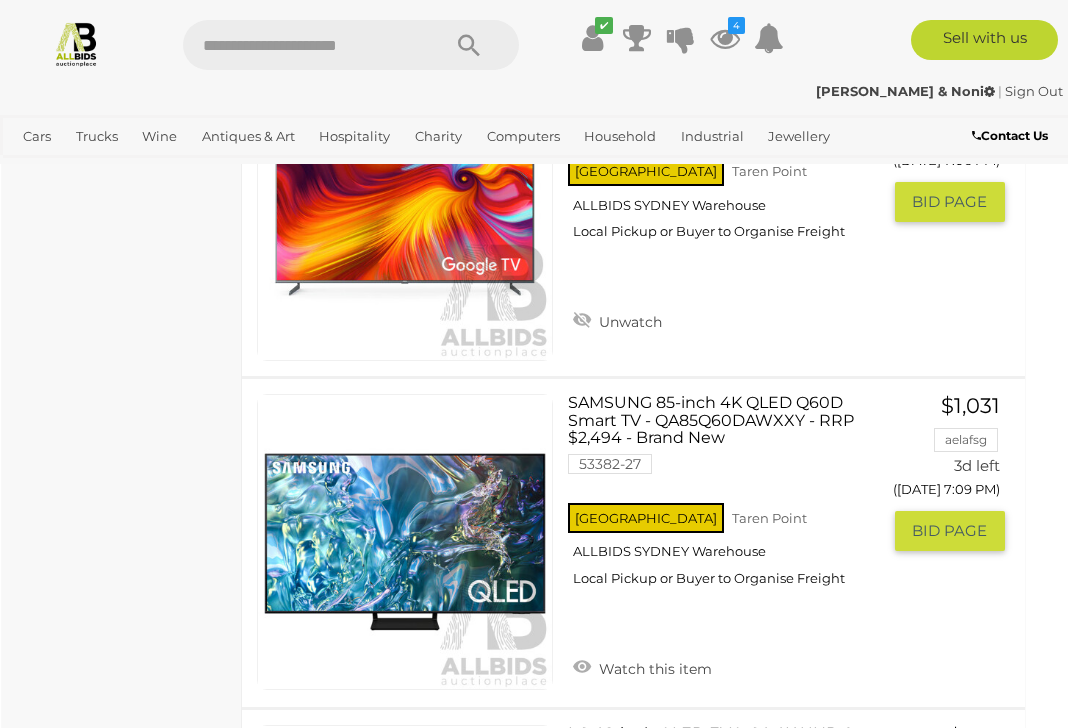 click on "Watch this item" at bounding box center (642, 667) 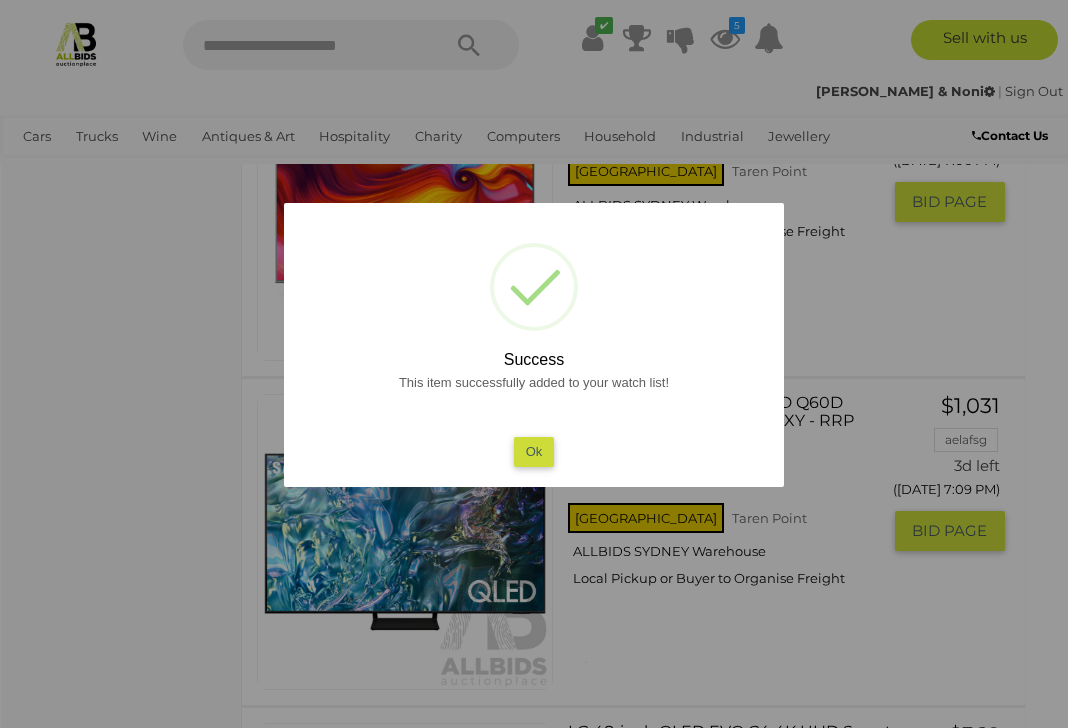 click on "Ok" at bounding box center [534, 451] 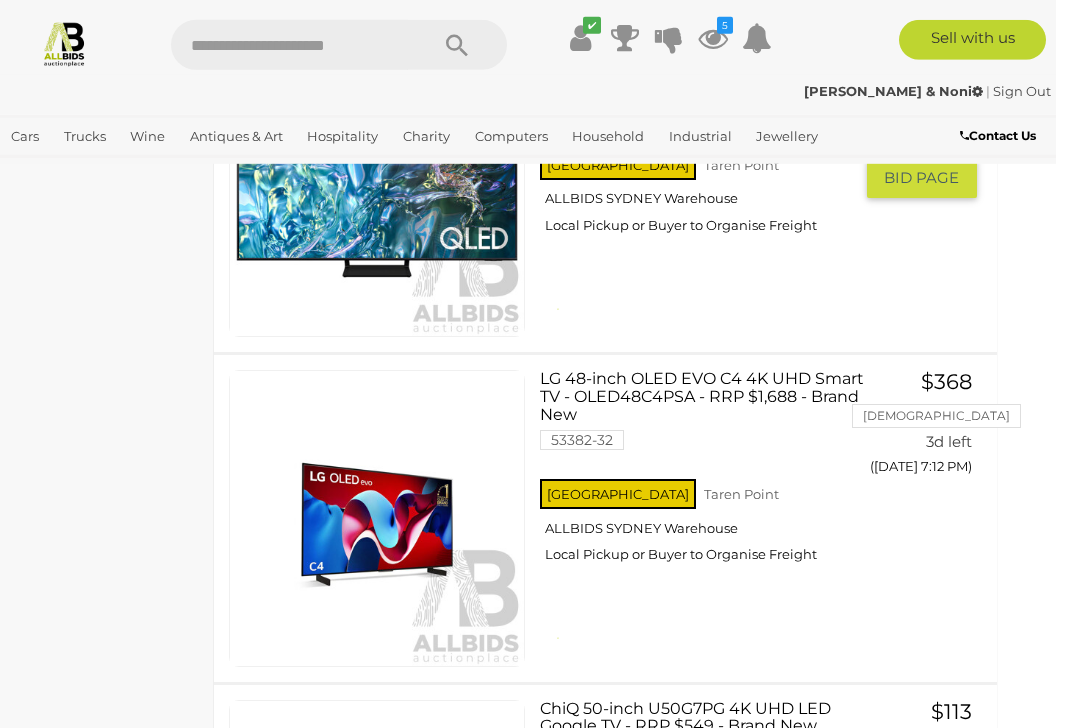 scroll, scrollTop: 1324, scrollLeft: 29, axis: both 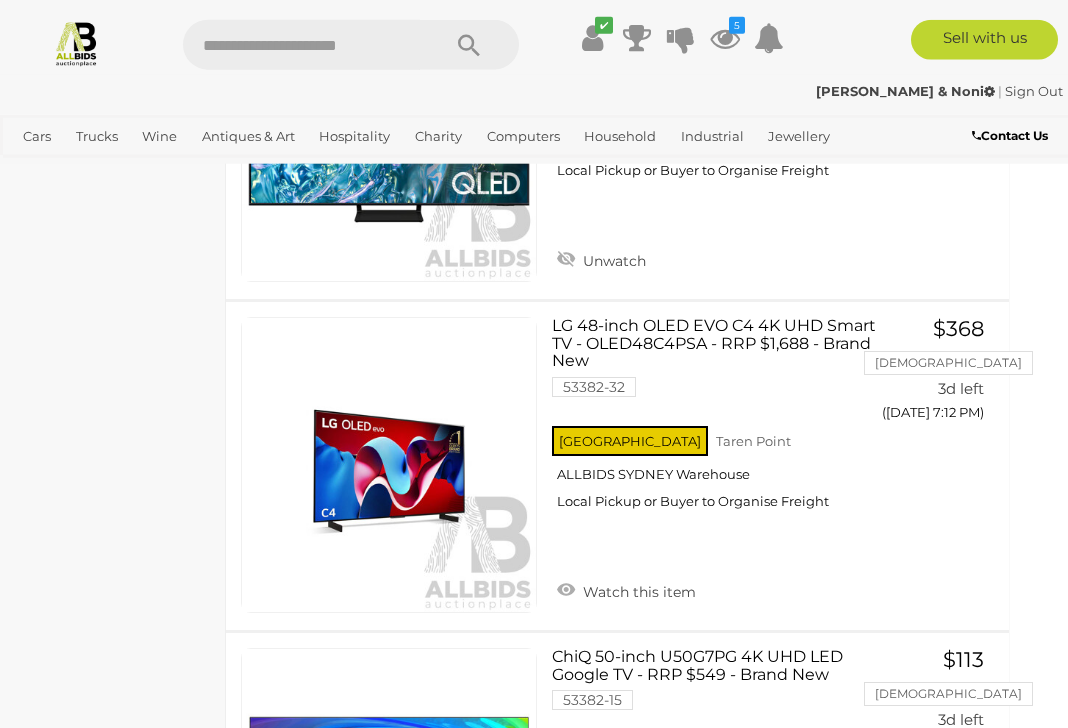 click on "Watch this item" at bounding box center [626, 590] 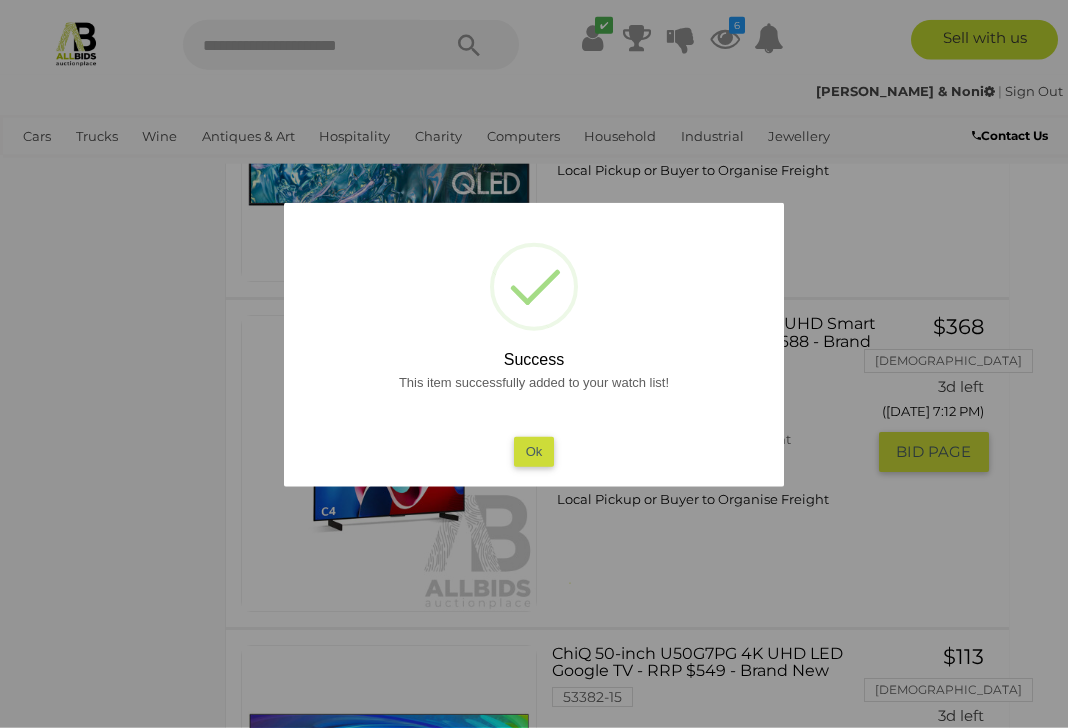 click on "Ok" at bounding box center (534, 451) 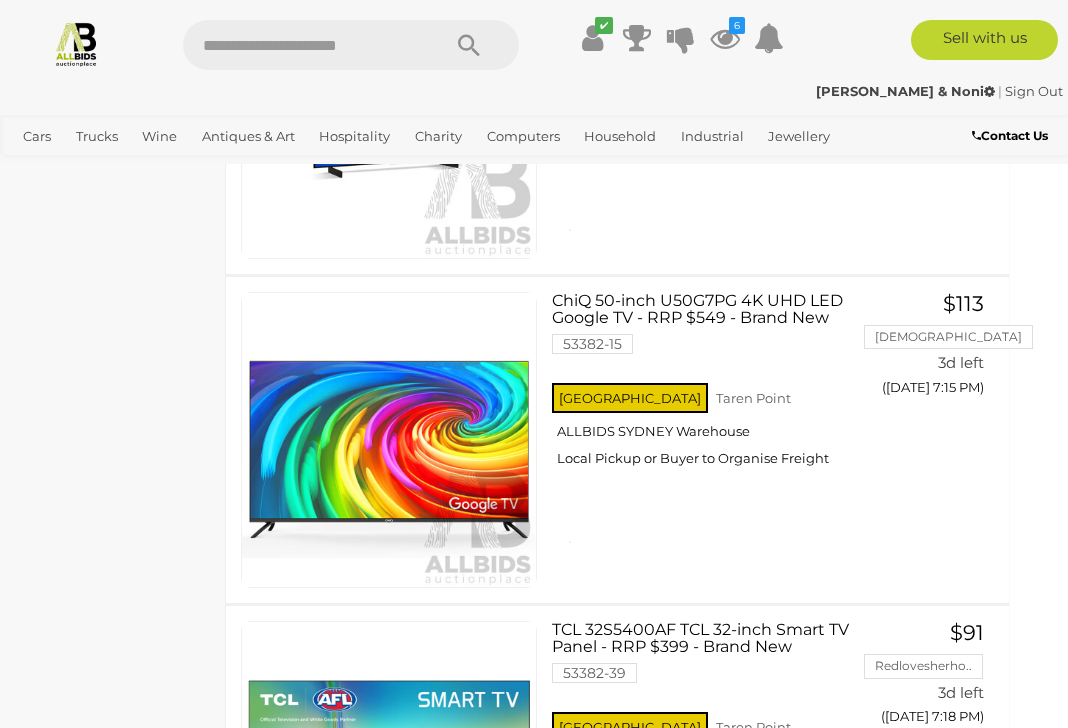 scroll, scrollTop: 1679, scrollLeft: 29, axis: both 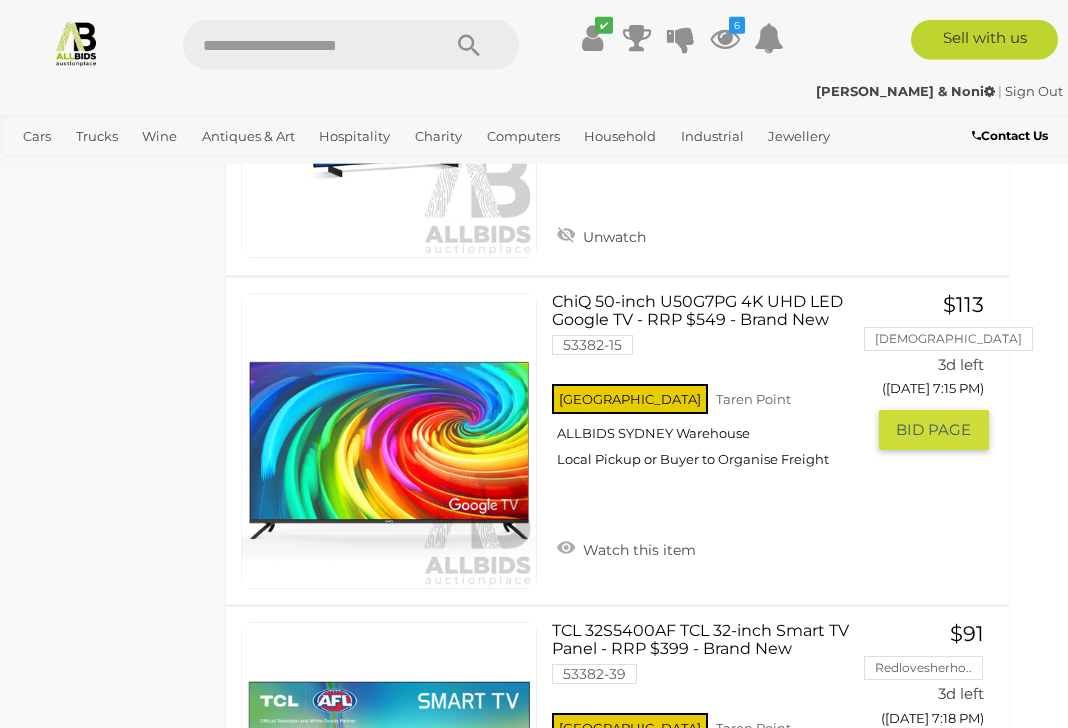 click on "Watch this item" at bounding box center [626, 548] 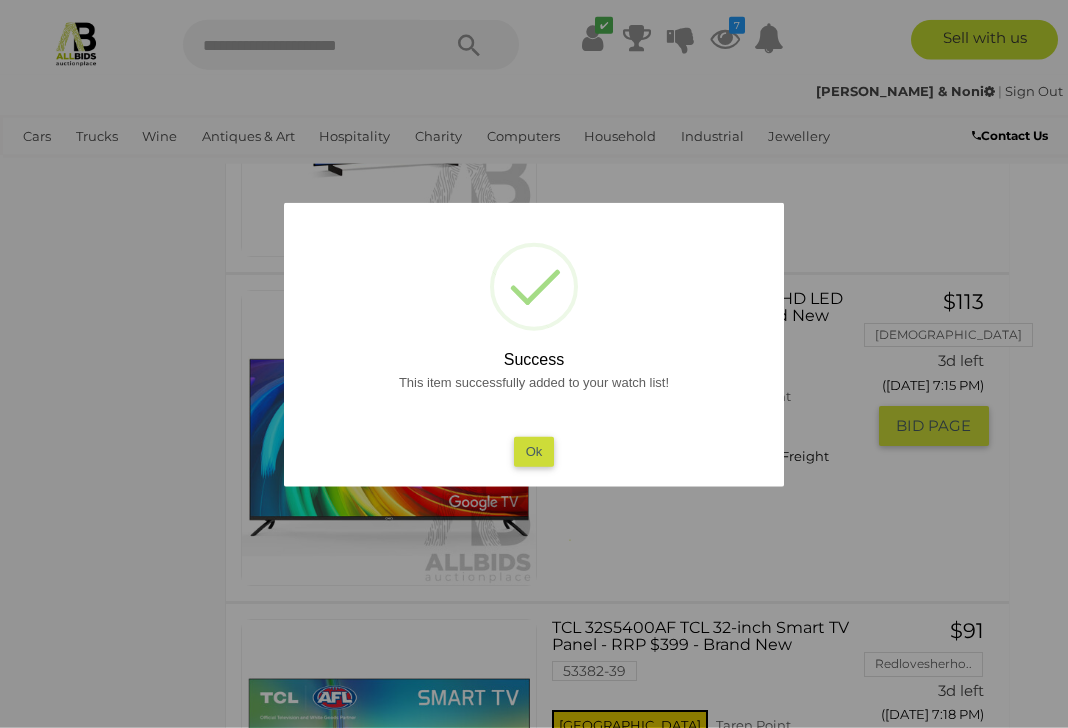 click on "Ok" at bounding box center [534, 451] 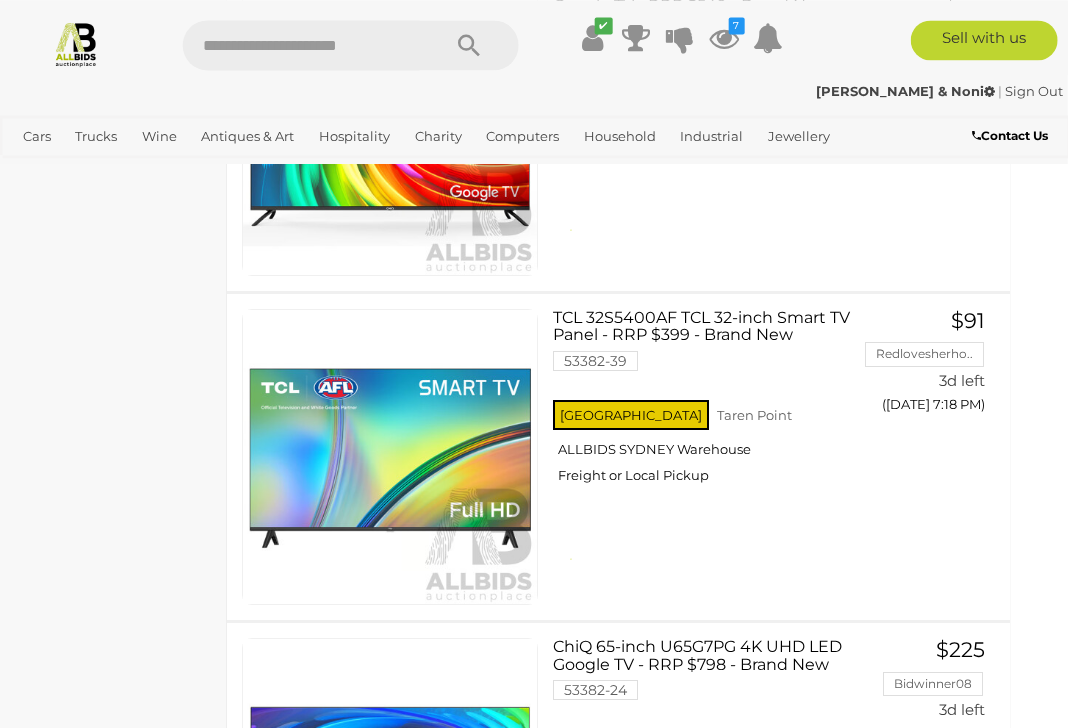 scroll, scrollTop: 1990, scrollLeft: 29, axis: both 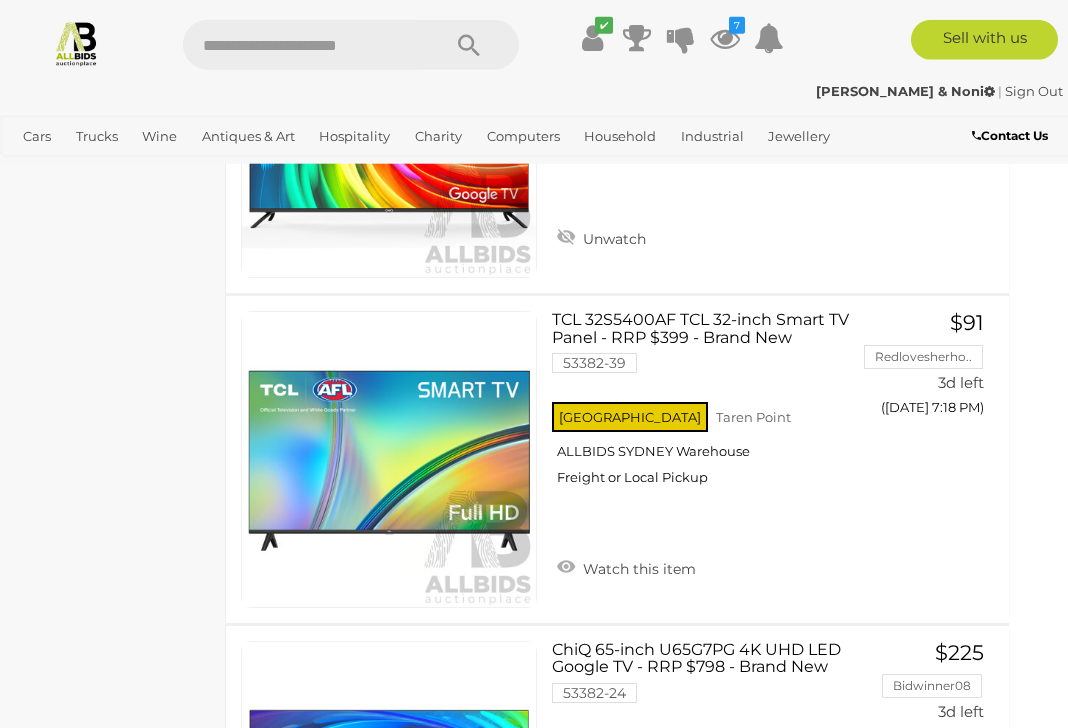 click on "Watch this item" at bounding box center (626, 567) 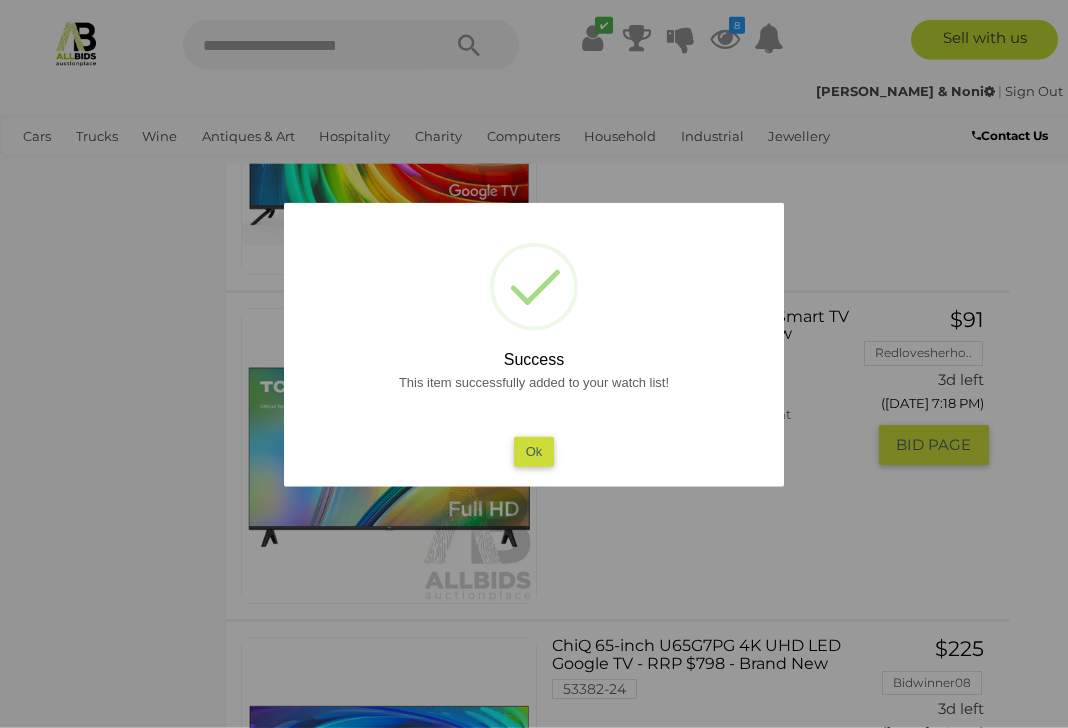 click on "Ok" at bounding box center [534, 451] 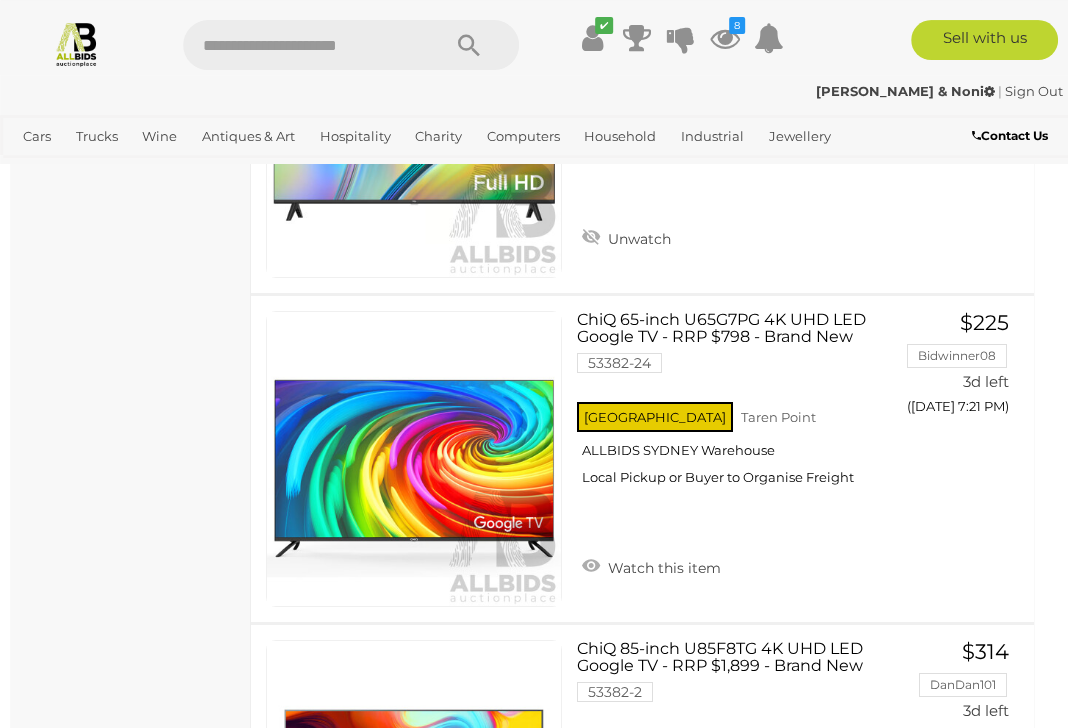 scroll, scrollTop: 2320, scrollLeft: 4, axis: both 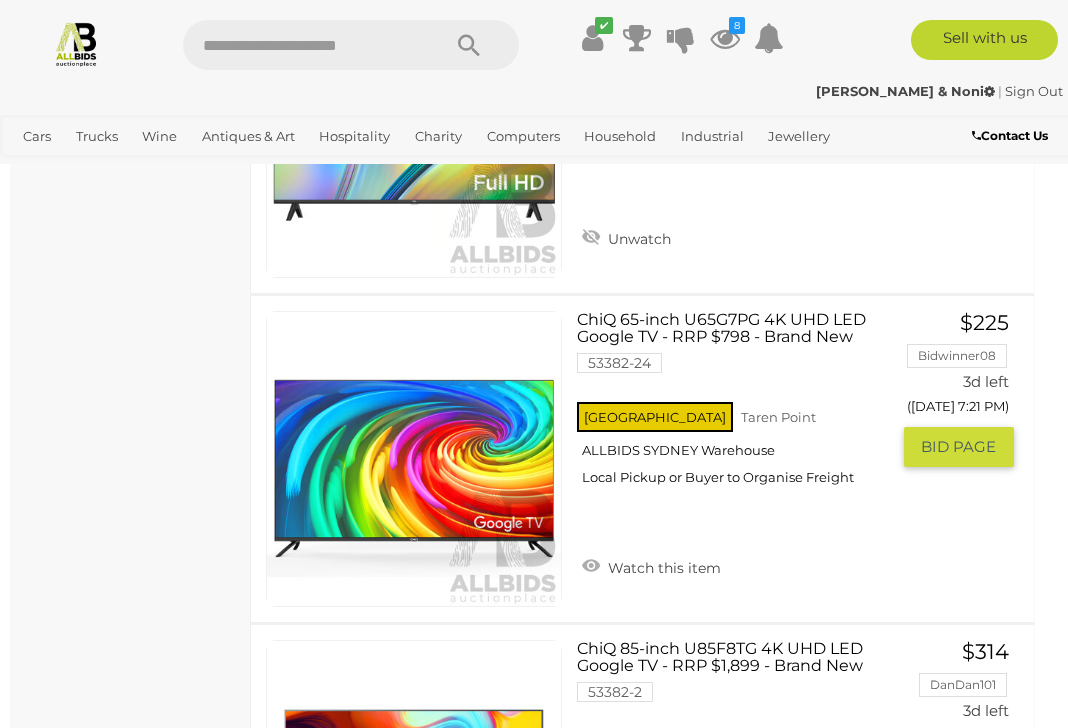 click on "Watch this item" at bounding box center [651, 566] 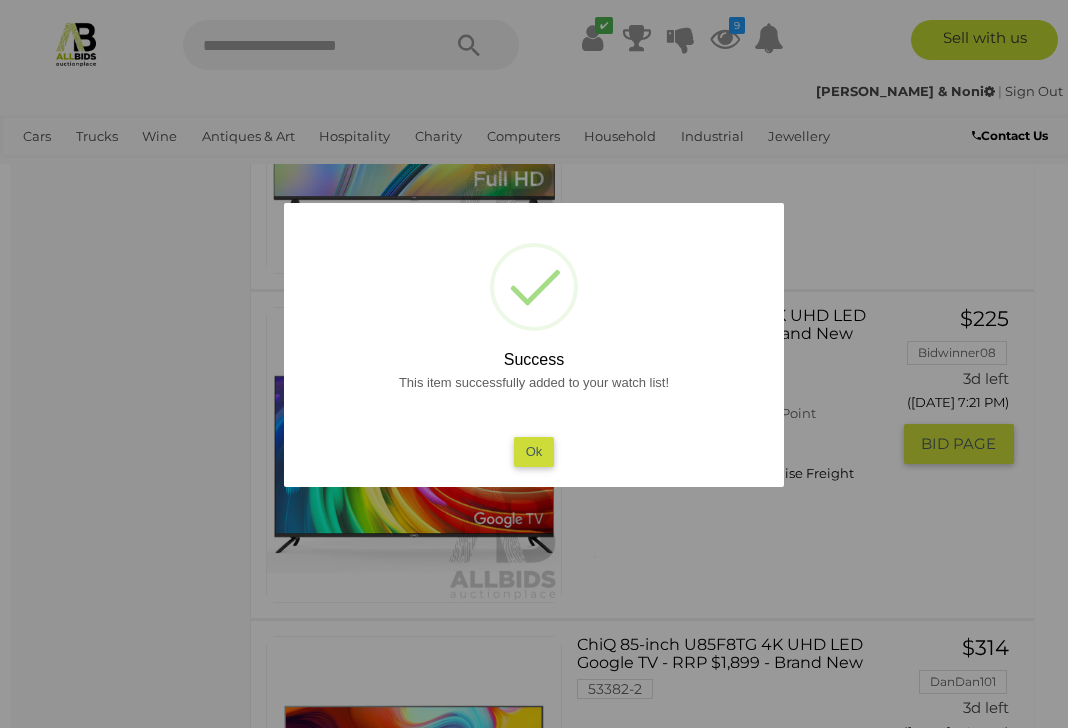 click on "Ok" at bounding box center [534, 451] 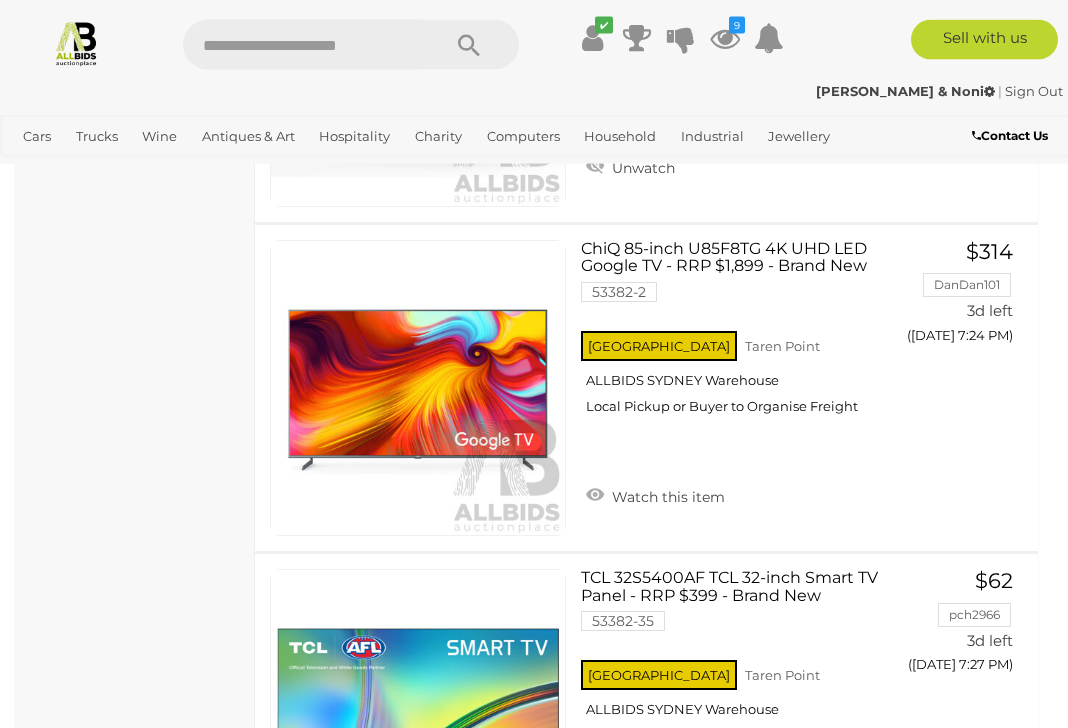 scroll, scrollTop: 2739, scrollLeft: 0, axis: vertical 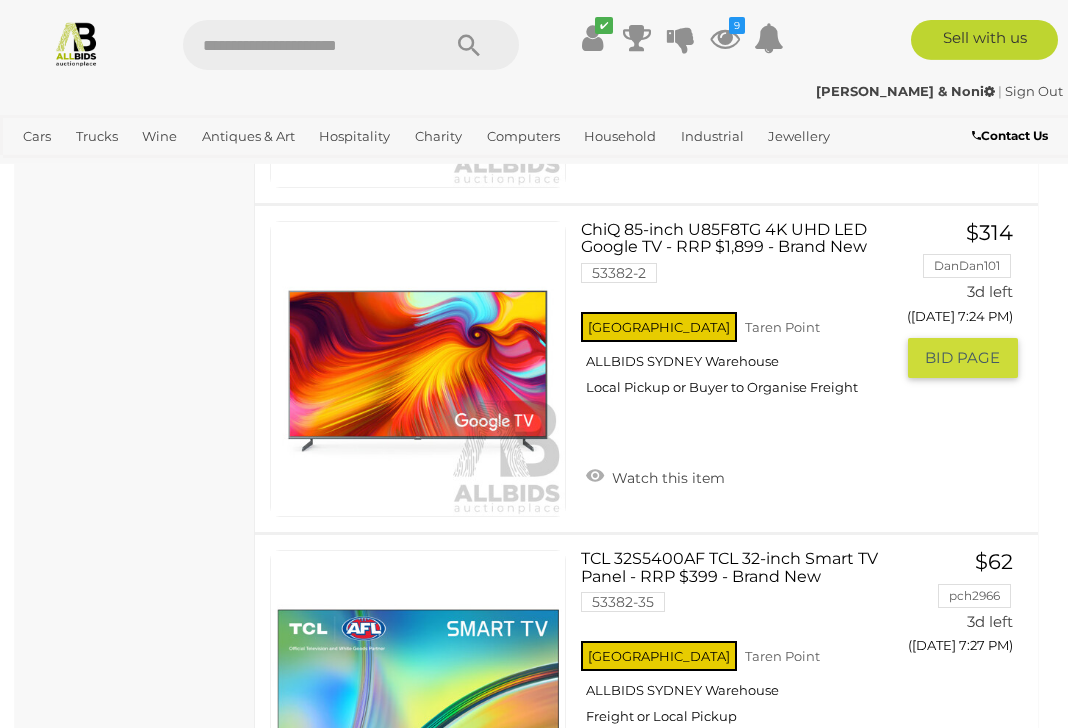 click on "Watch this item" at bounding box center (655, 476) 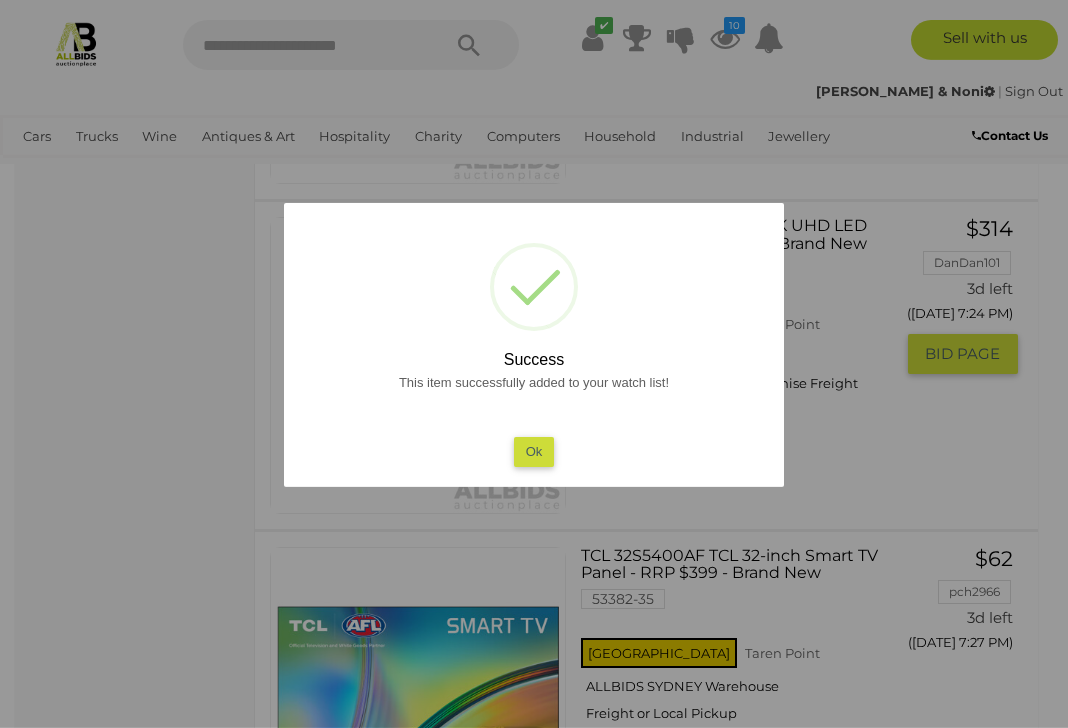 click on "Ok" at bounding box center (534, 451) 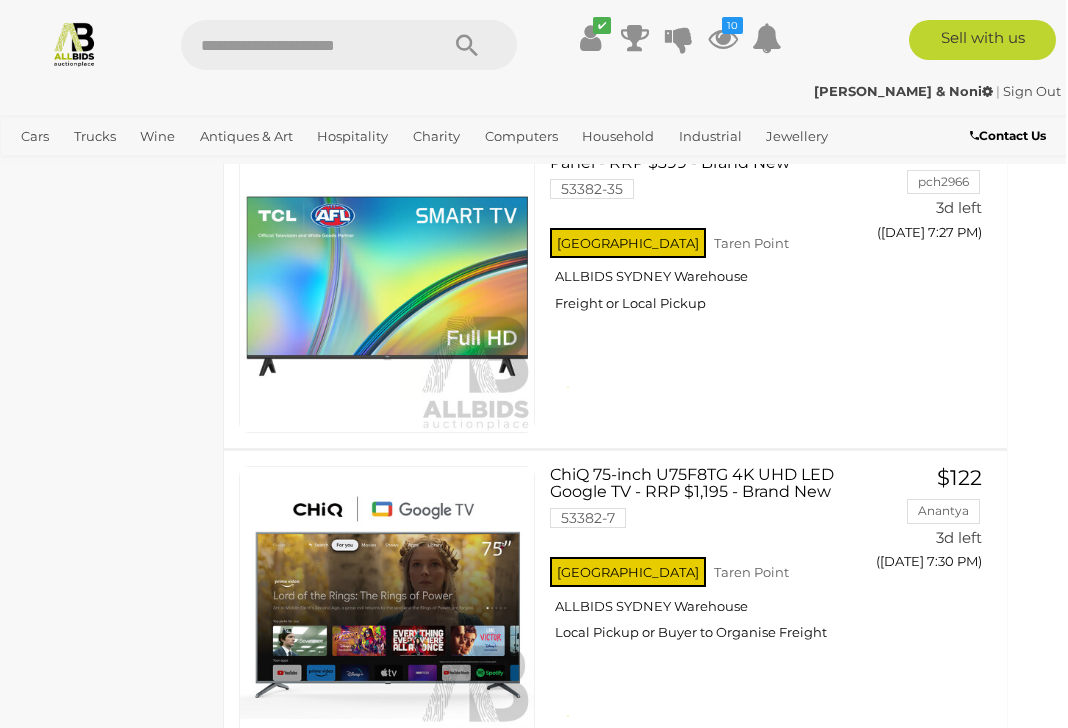 scroll, scrollTop: 3124, scrollLeft: 26, axis: both 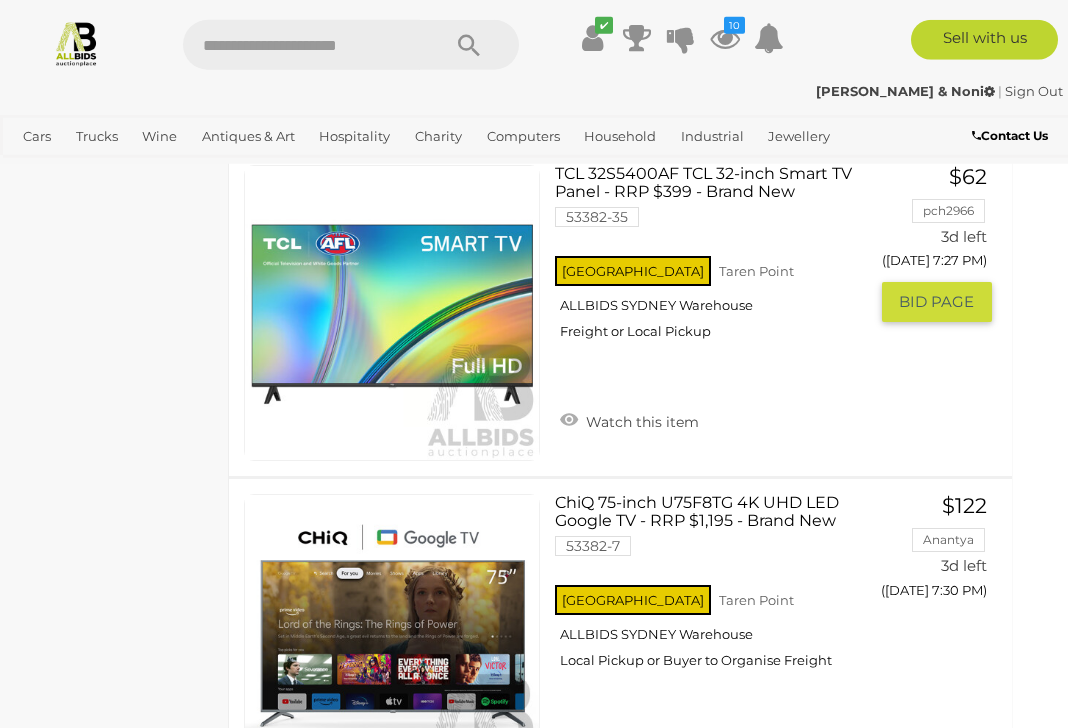 click on "Watch this item" at bounding box center [629, 420] 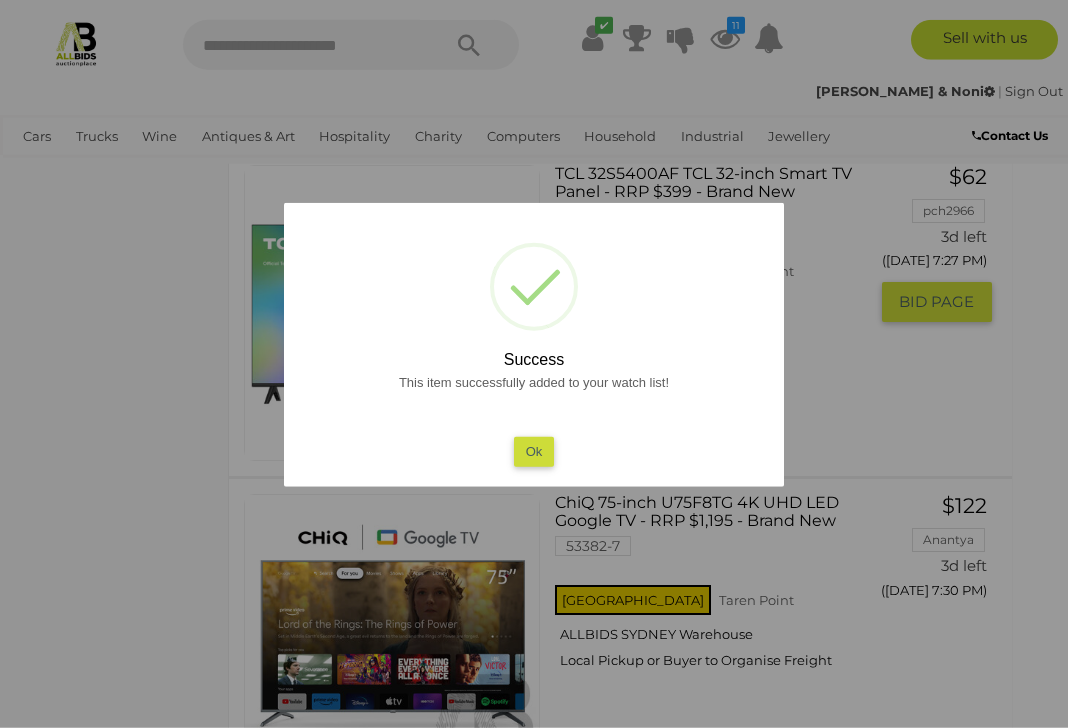 click on "Ok" at bounding box center [534, 451] 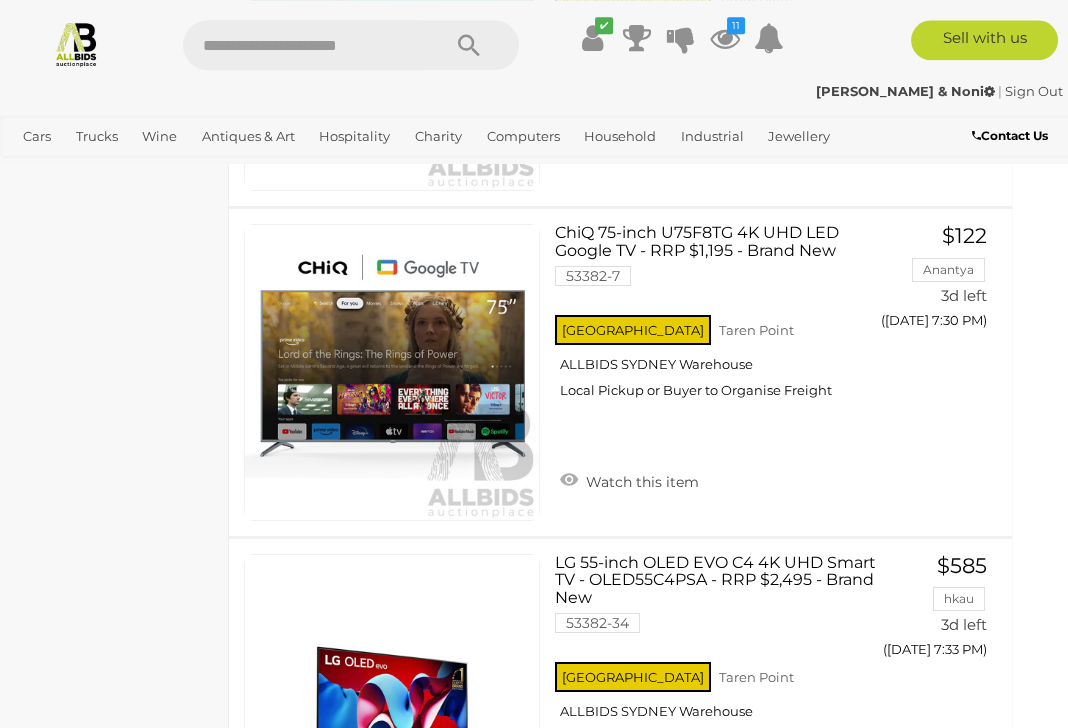 scroll, scrollTop: 3394, scrollLeft: 26, axis: both 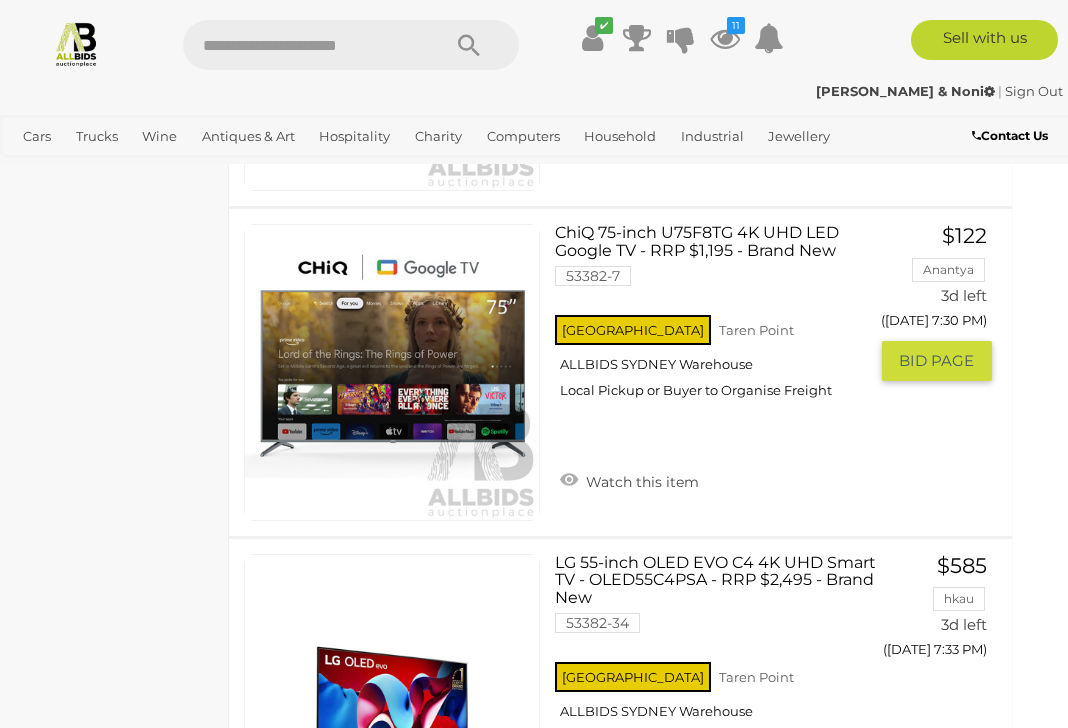 click on "Watch this item" at bounding box center (629, 480) 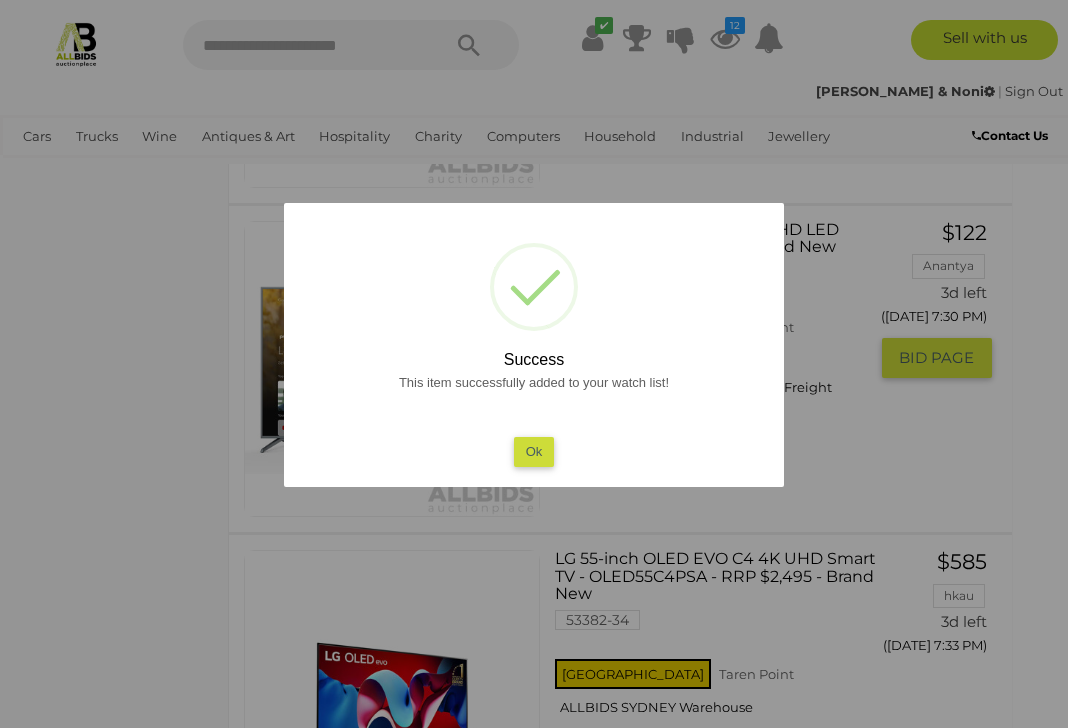 click on "Ok" at bounding box center (534, 451) 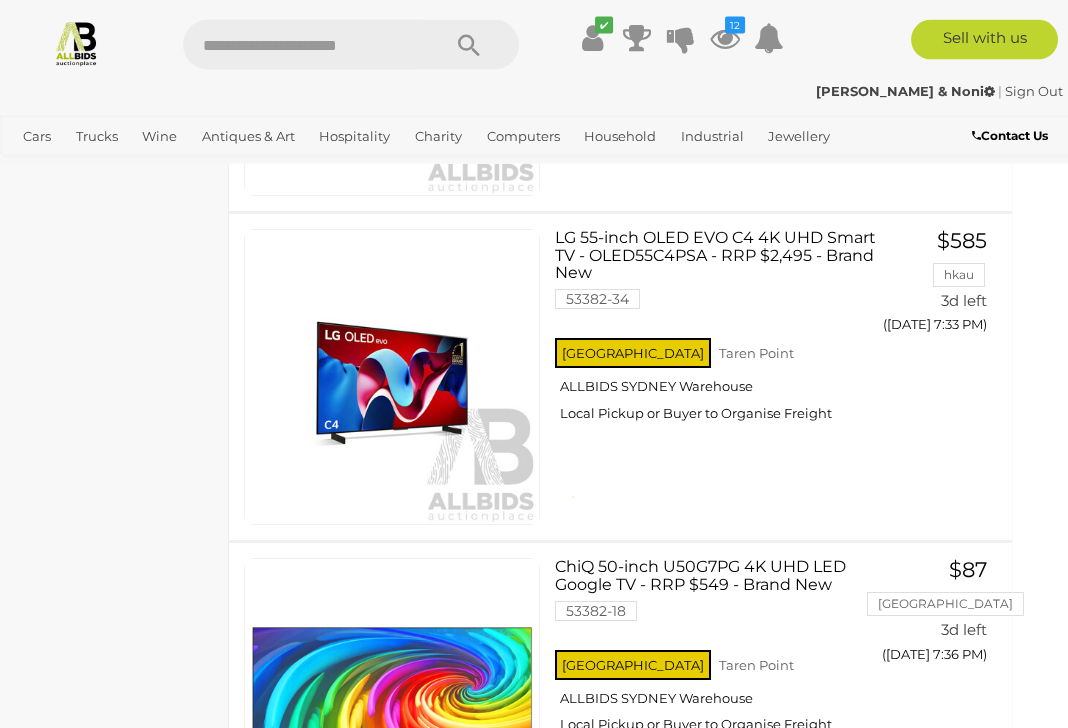 scroll, scrollTop: 3715, scrollLeft: 26, axis: both 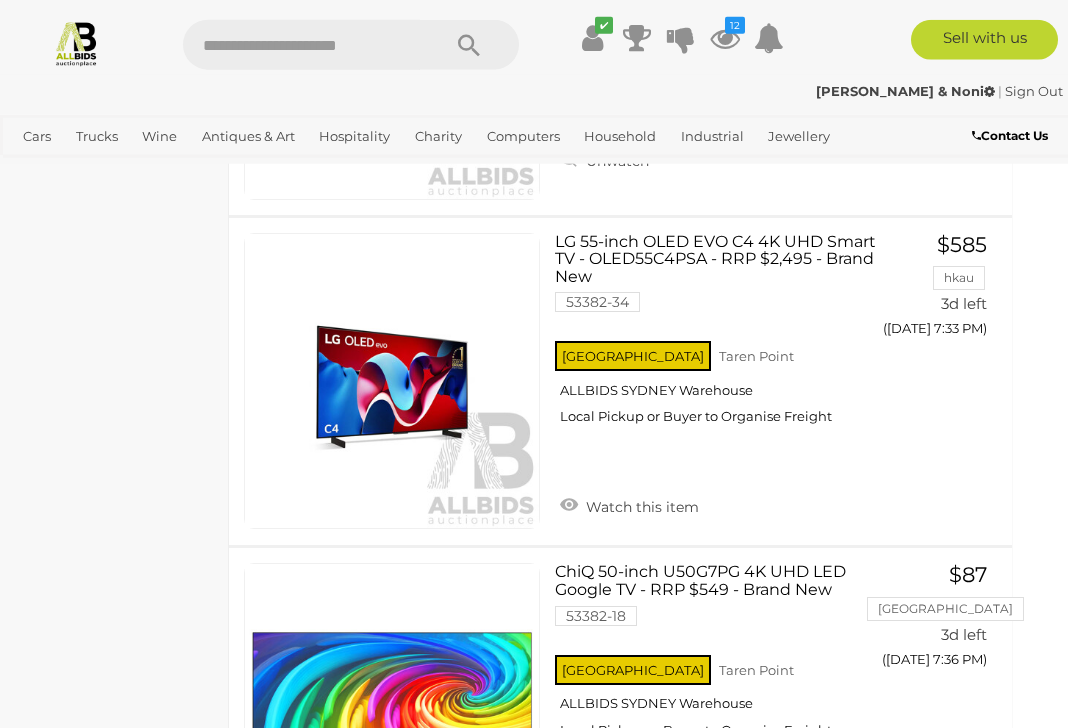 click on "Watch this item" at bounding box center [629, 505] 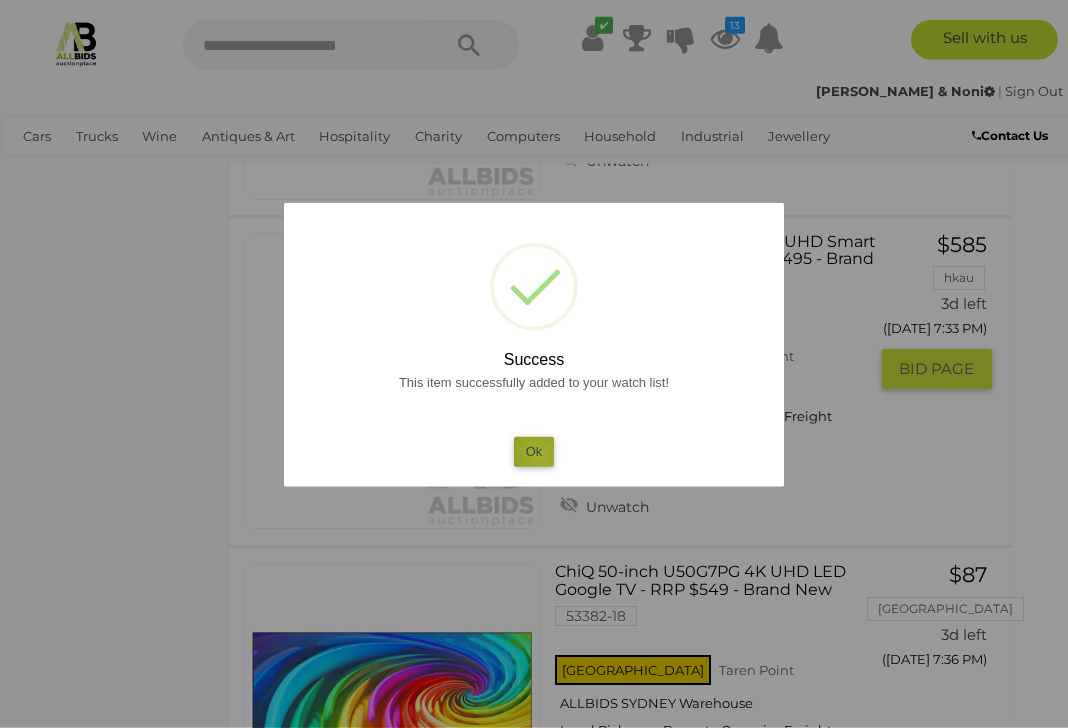 click on "Ok" at bounding box center (534, 451) 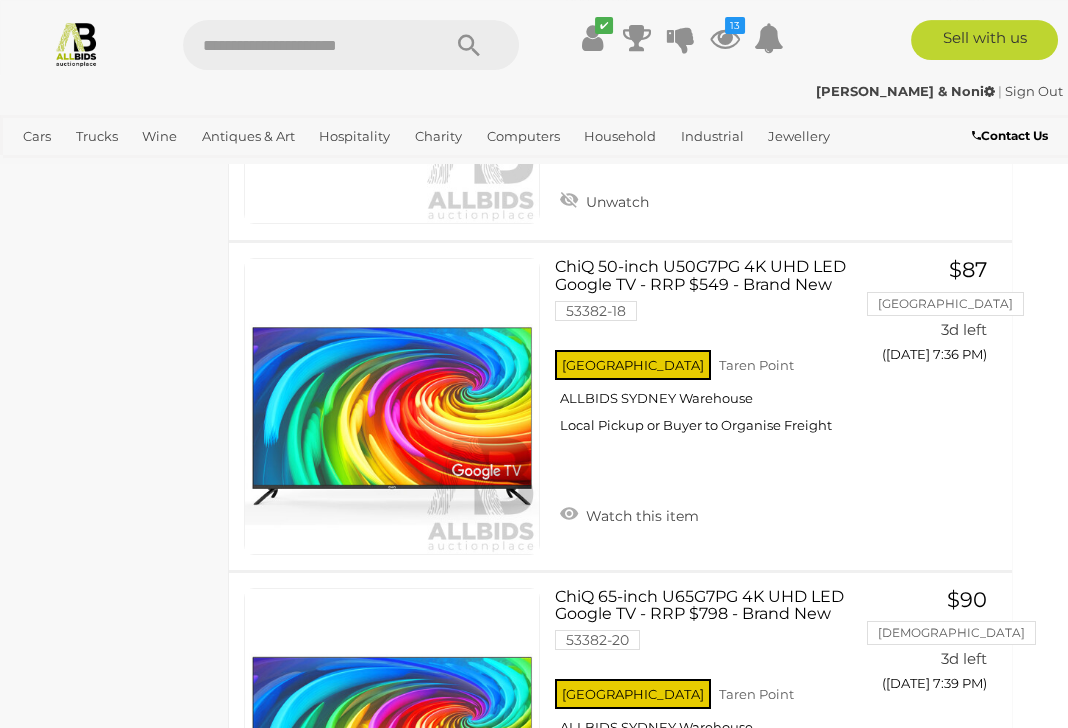scroll, scrollTop: 4020, scrollLeft: 26, axis: both 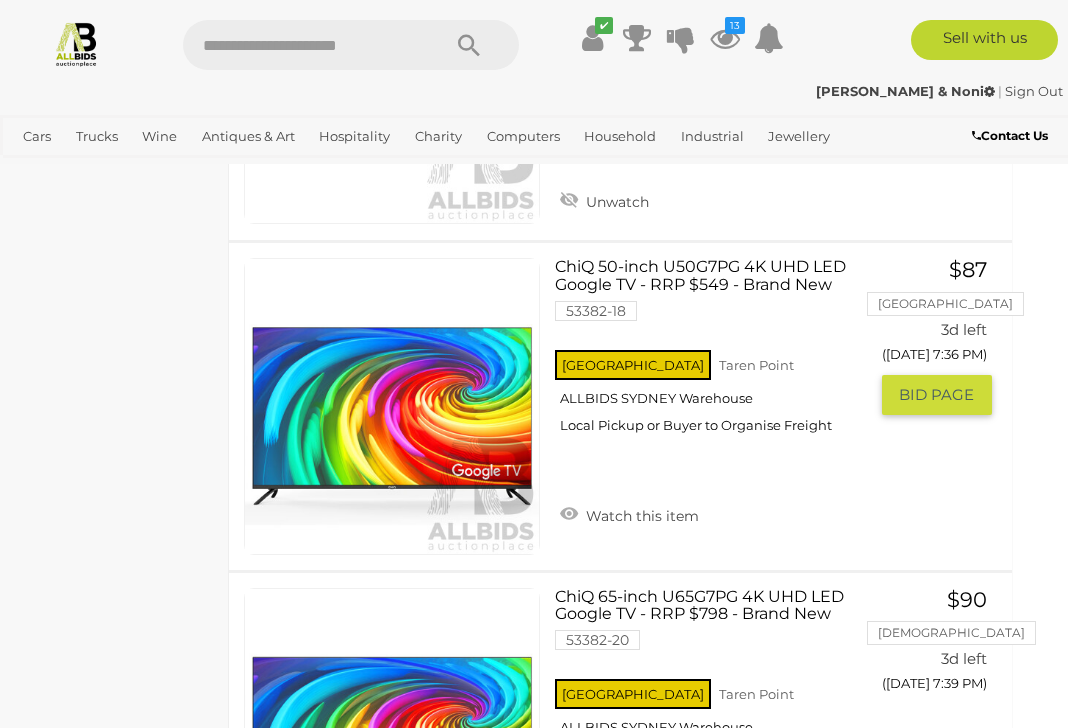 click on "Watch this item" at bounding box center [629, 514] 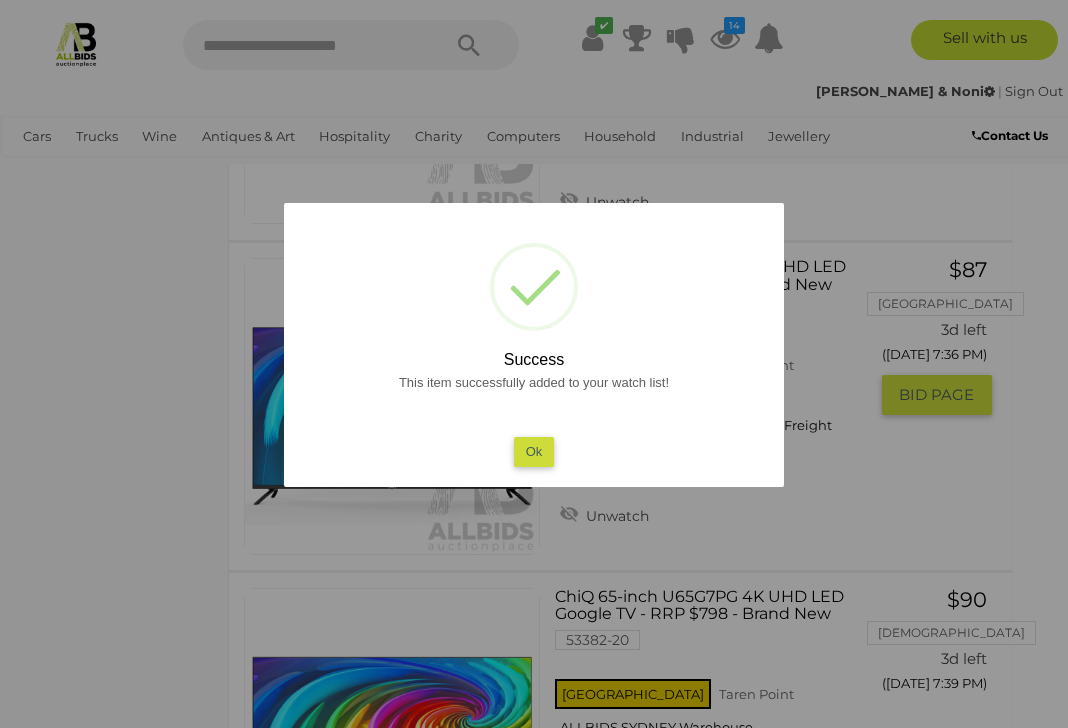 click on "Ok" at bounding box center [534, 451] 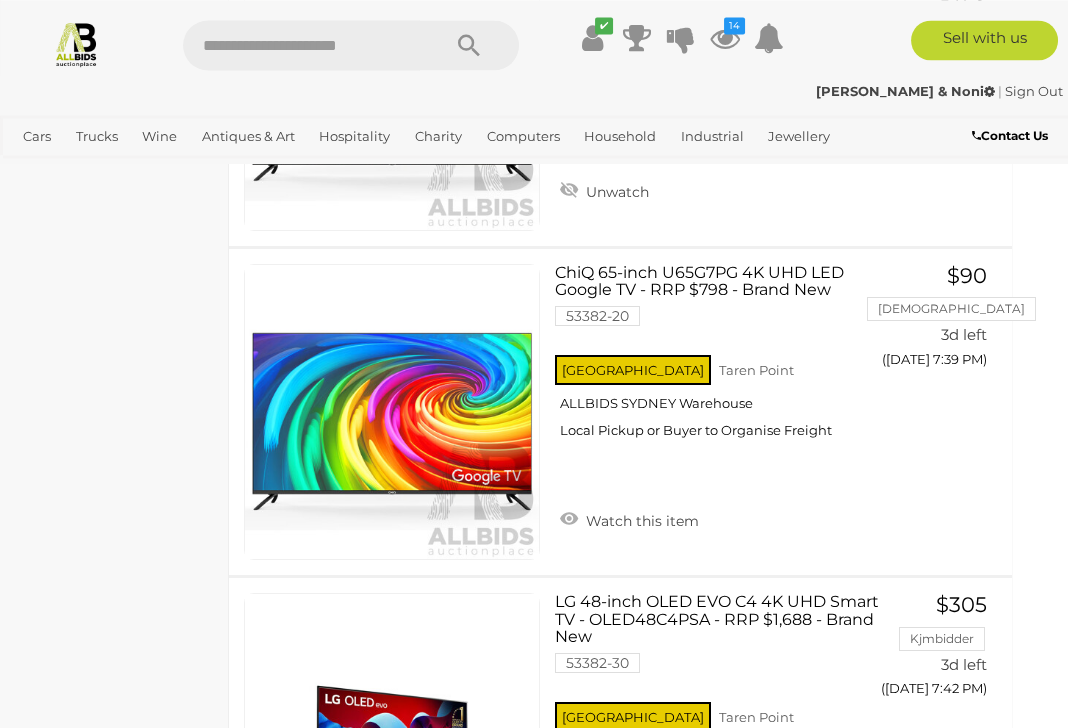 scroll, scrollTop: 4344, scrollLeft: 26, axis: both 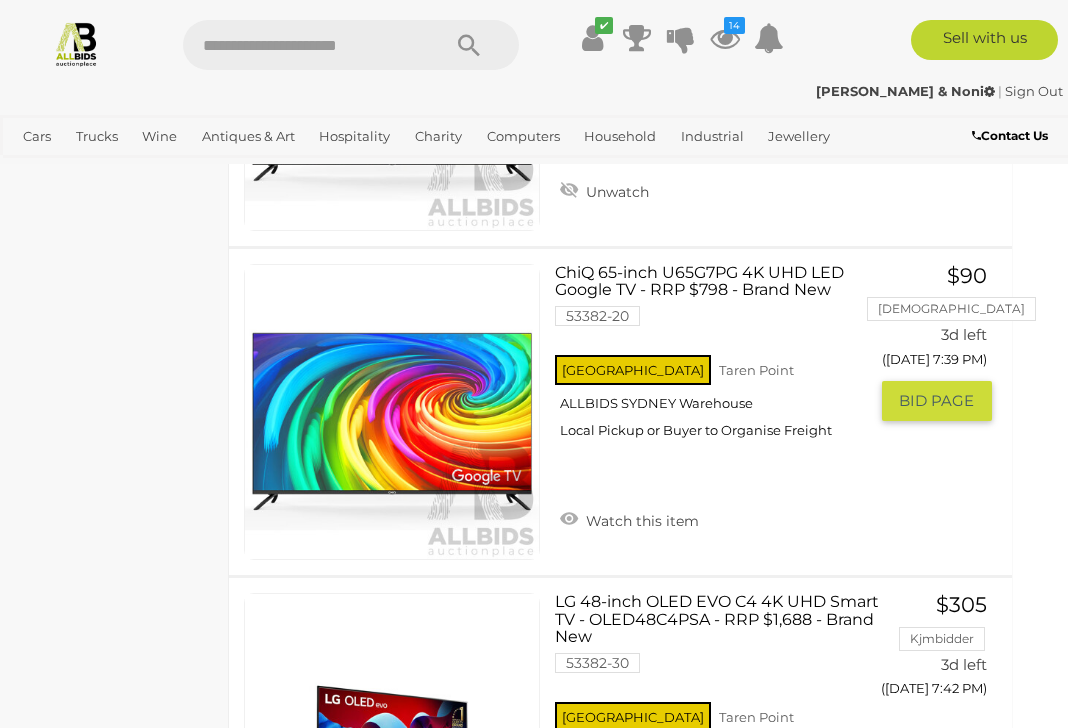 click on "Watch this item" at bounding box center [629, 519] 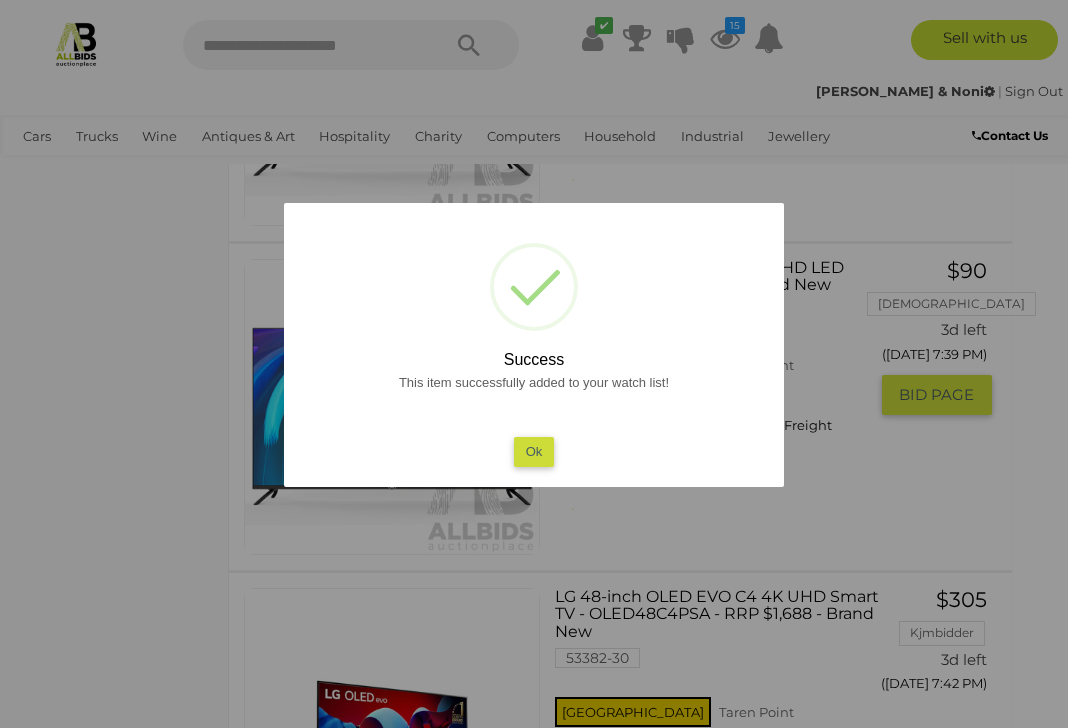 click on "Ok" at bounding box center (534, 451) 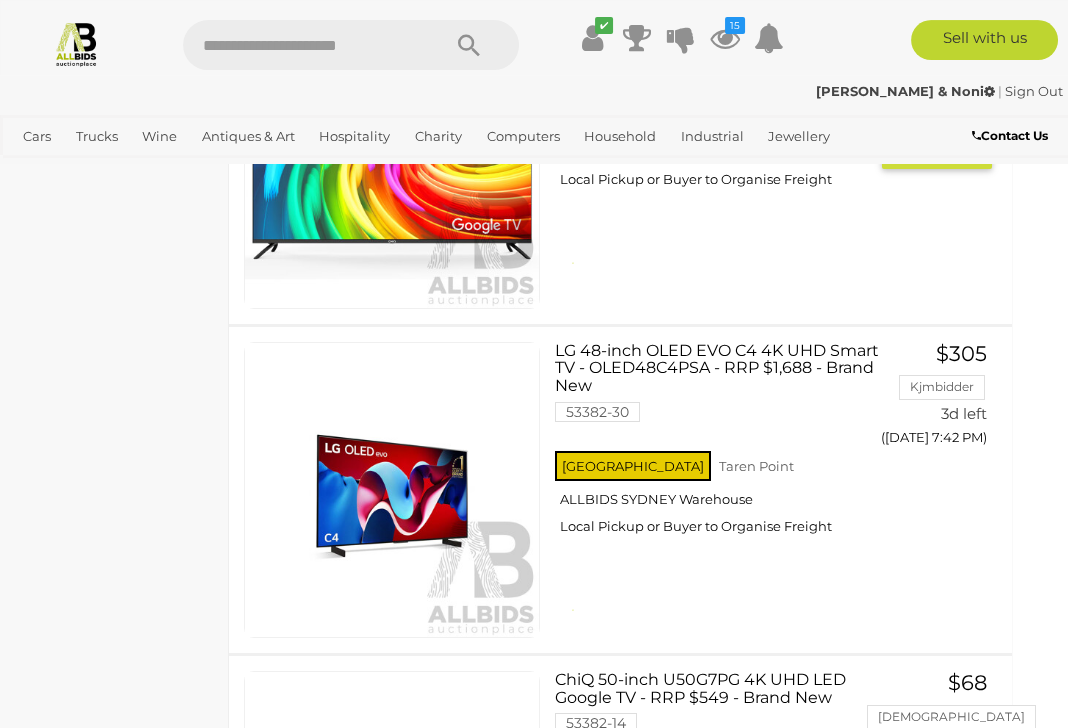 scroll, scrollTop: 4675, scrollLeft: 26, axis: both 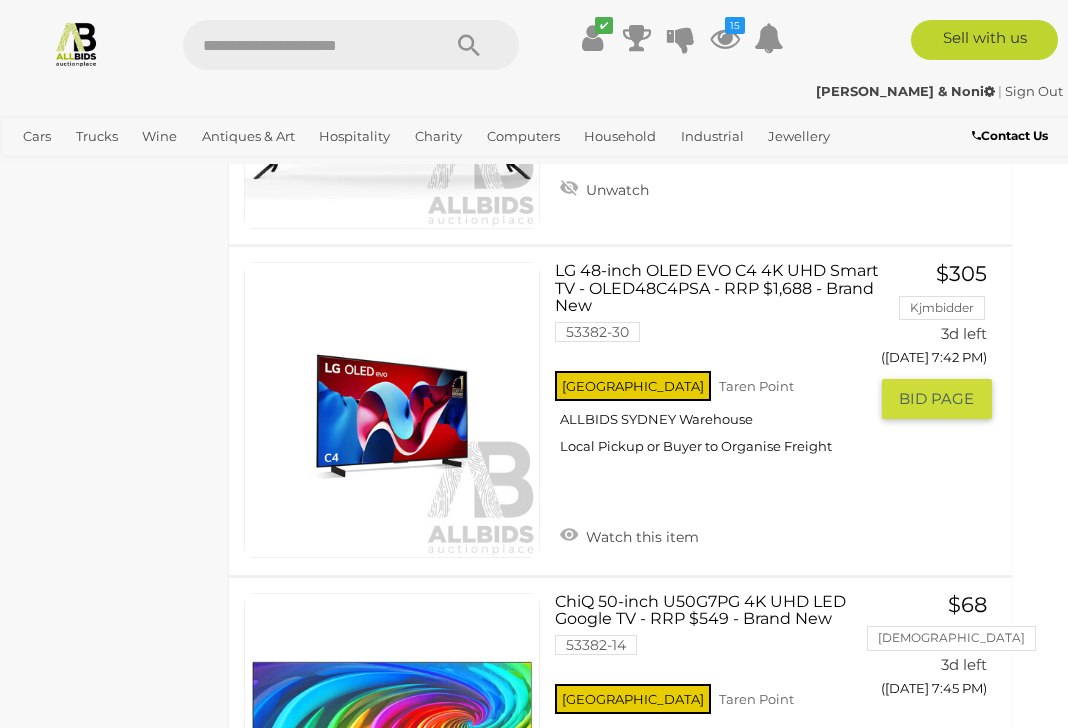 click on "Watch this item" at bounding box center (629, 535) 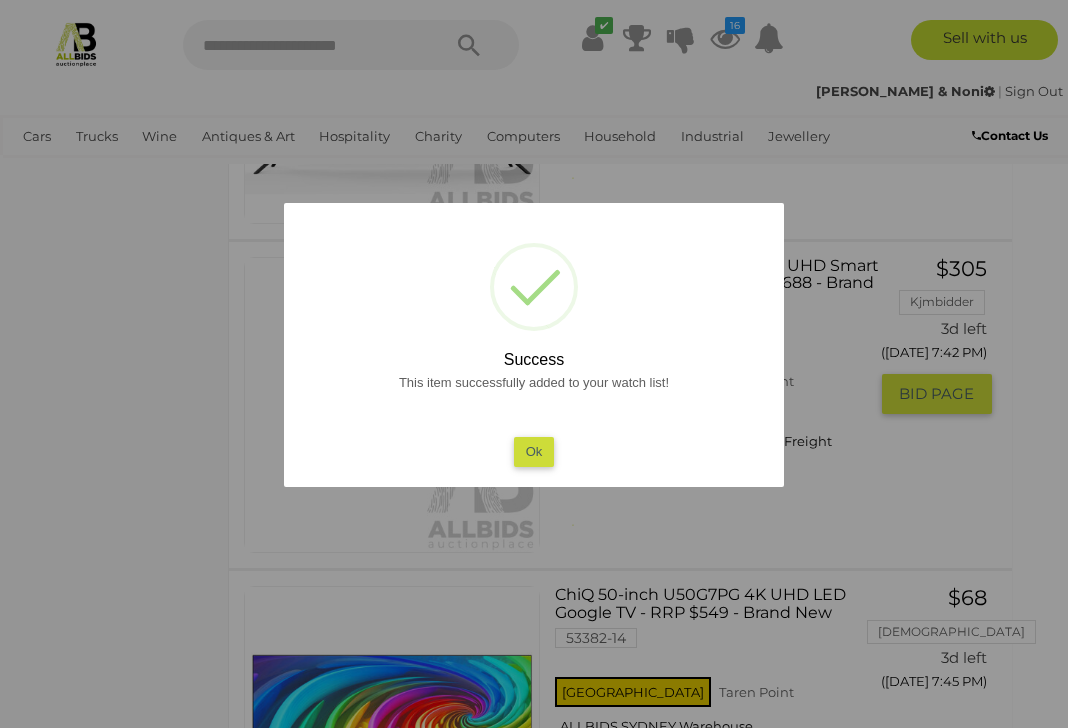 click on "Ok" at bounding box center [534, 451] 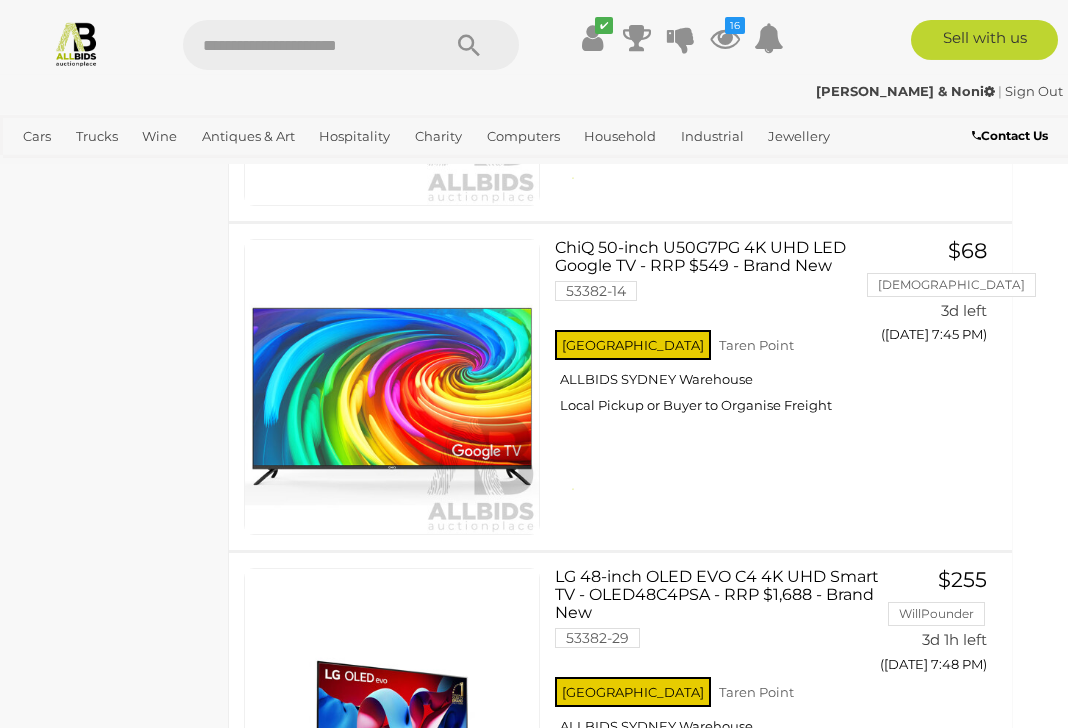 scroll, scrollTop: 5024, scrollLeft: 26, axis: both 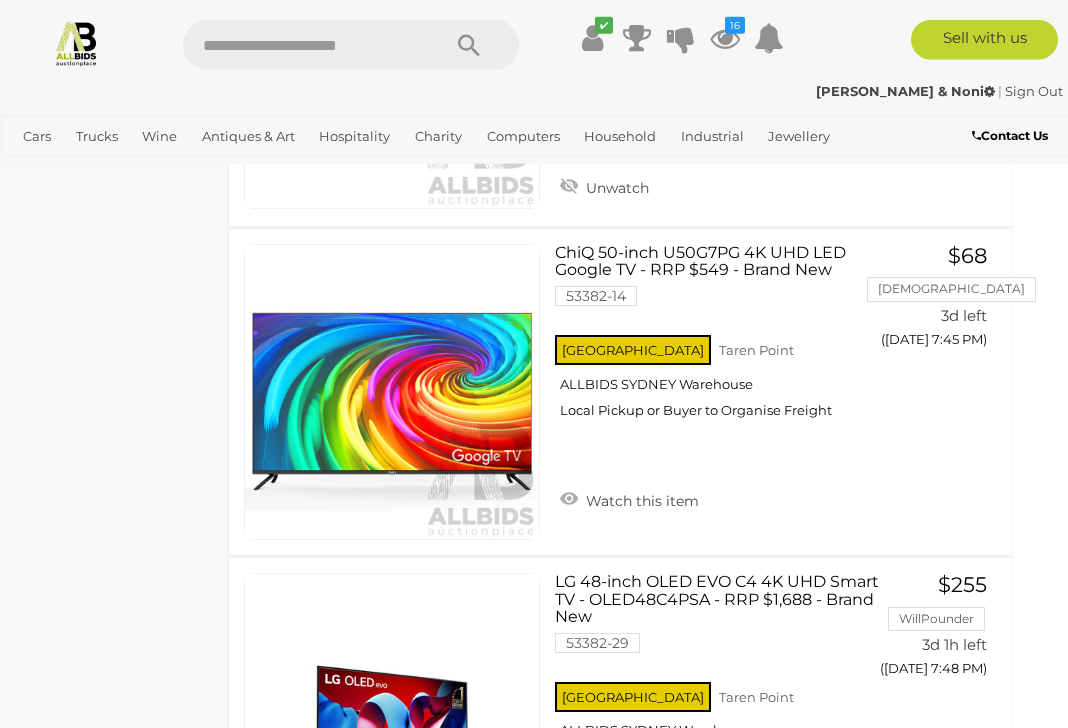 click on "Watch this item" at bounding box center [629, 499] 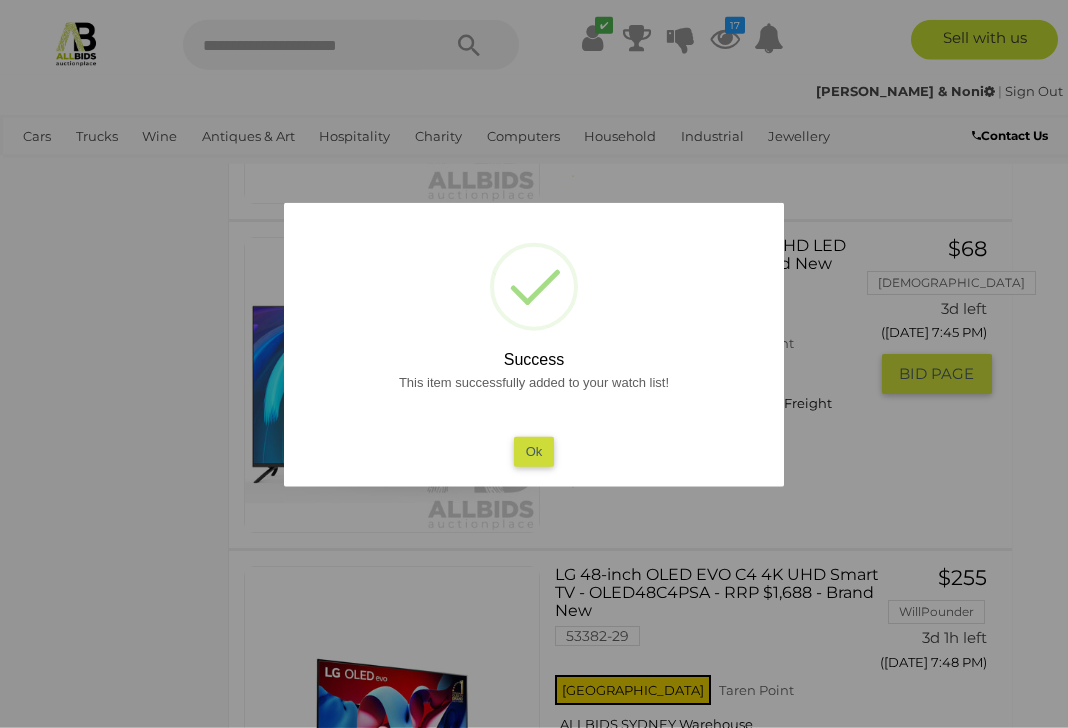 click on "Ok" at bounding box center [534, 451] 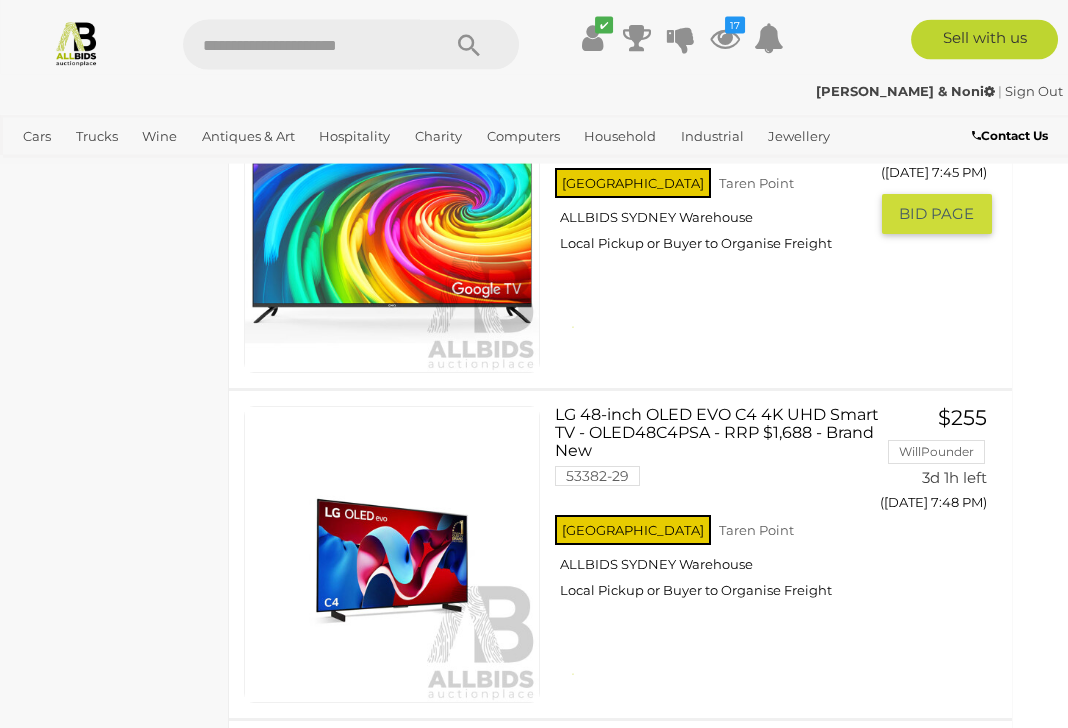 scroll, scrollTop: 5331, scrollLeft: 26, axis: both 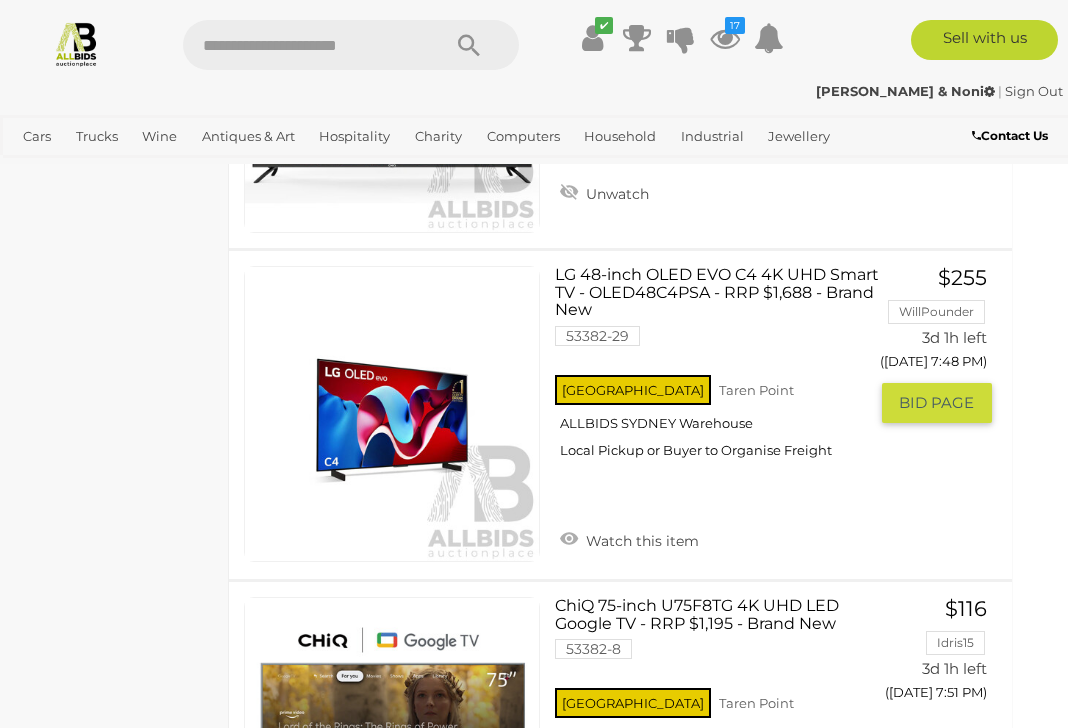 click on "Watch this item" at bounding box center [629, 539] 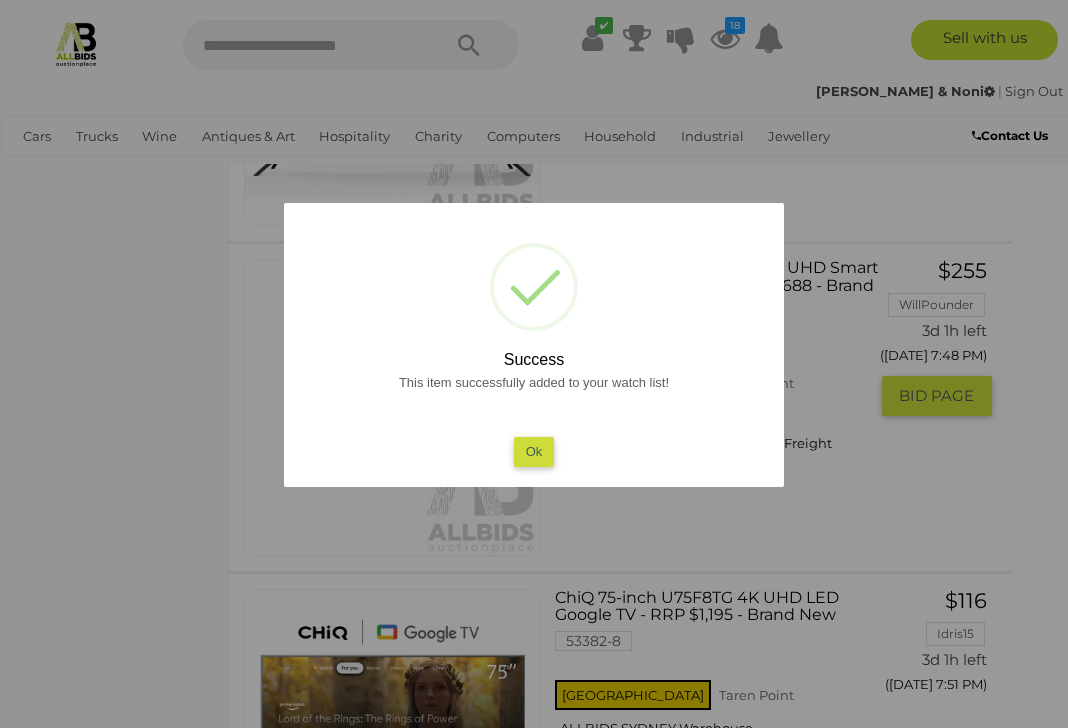click on "Ok" at bounding box center (534, 451) 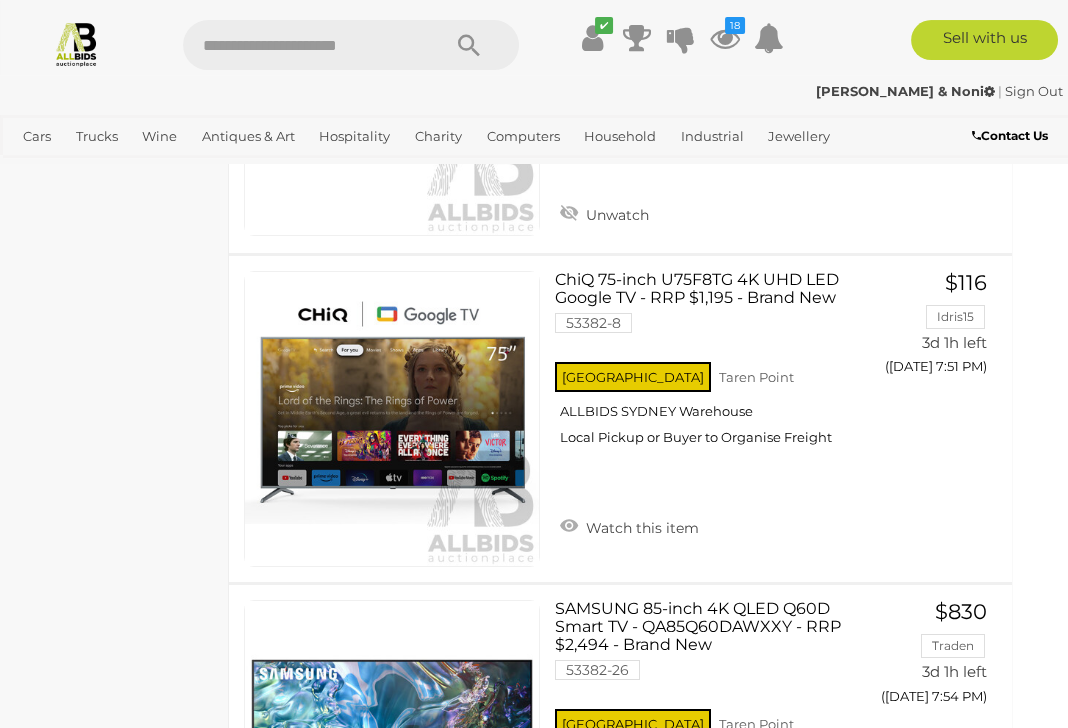 scroll, scrollTop: 5657, scrollLeft: 26, axis: both 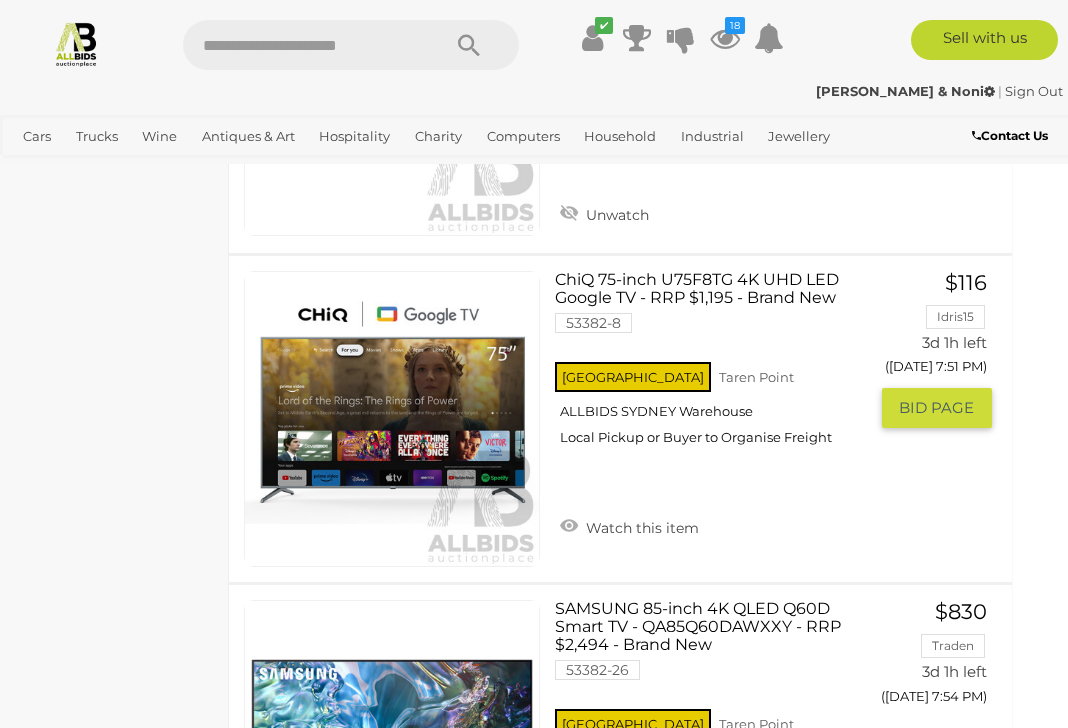 click on "Watch this item" at bounding box center [629, 526] 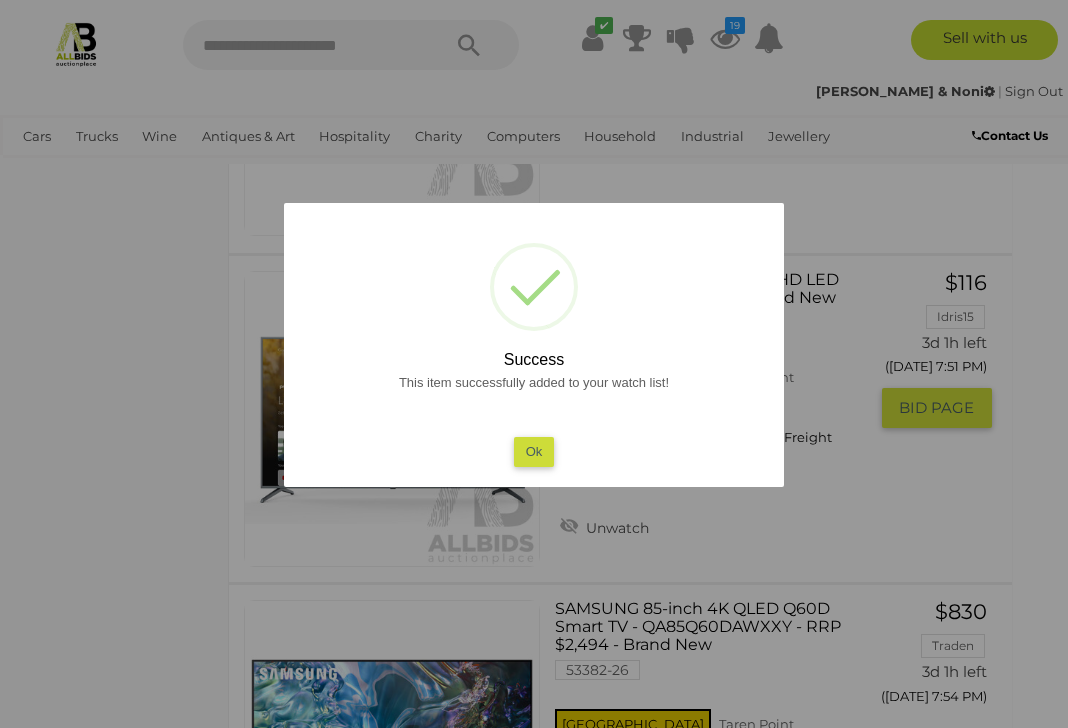 click on "Ok" at bounding box center (534, 451) 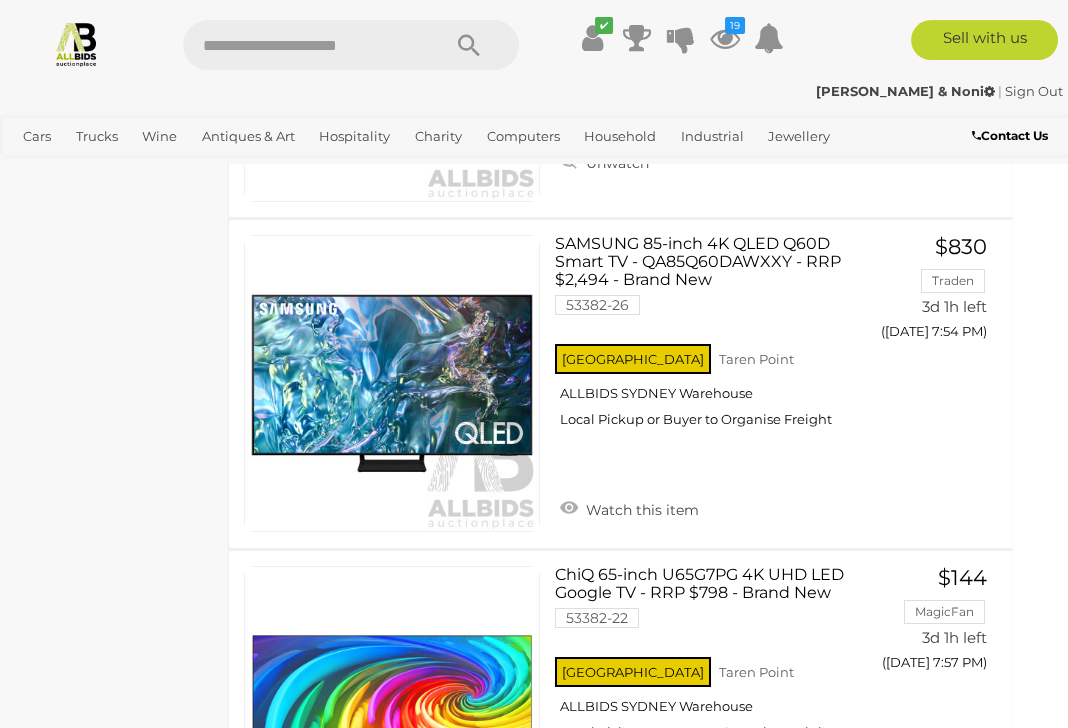 scroll, scrollTop: 6022, scrollLeft: 26, axis: both 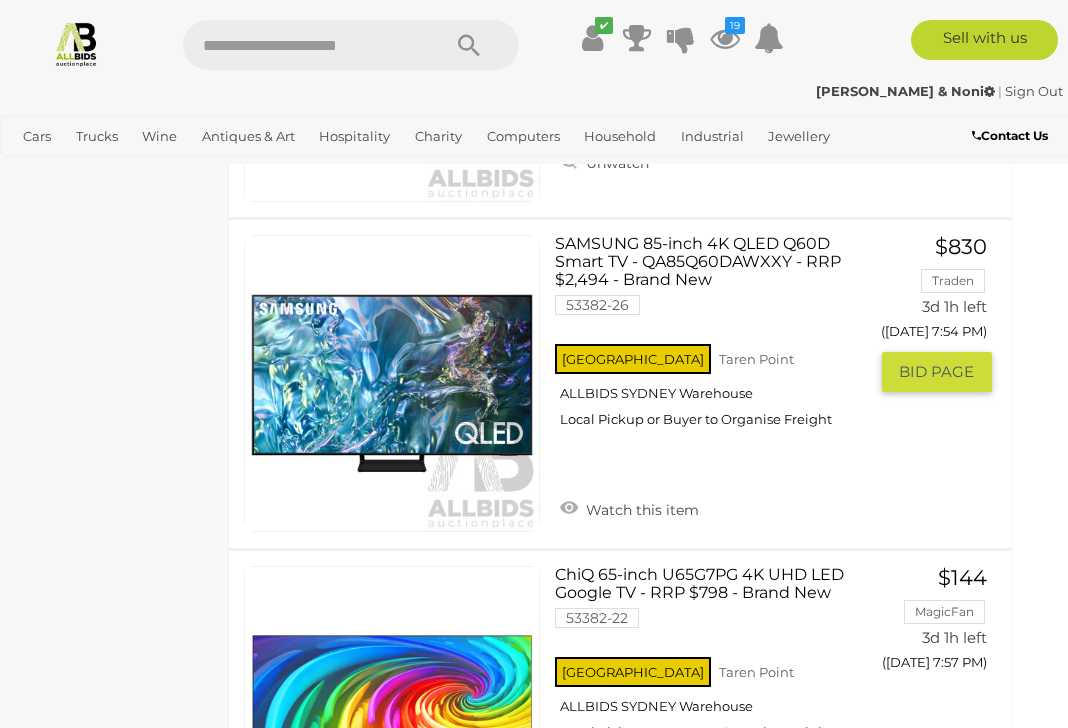 click on "Watch this item" at bounding box center (629, 508) 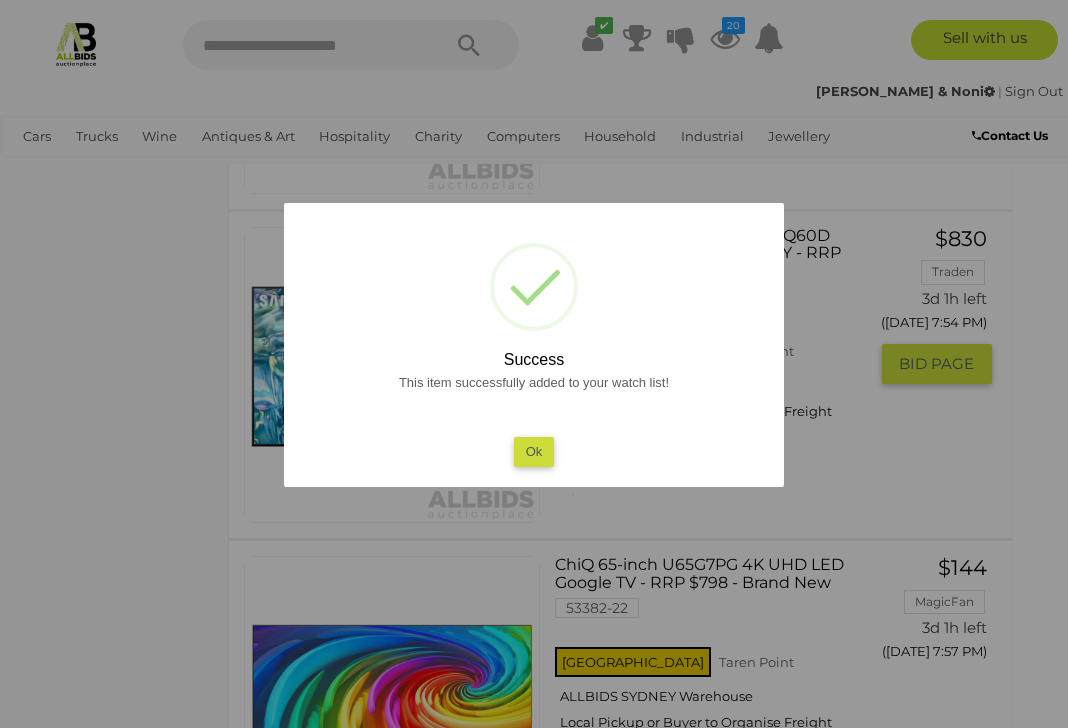 click on "Ok" at bounding box center [534, 451] 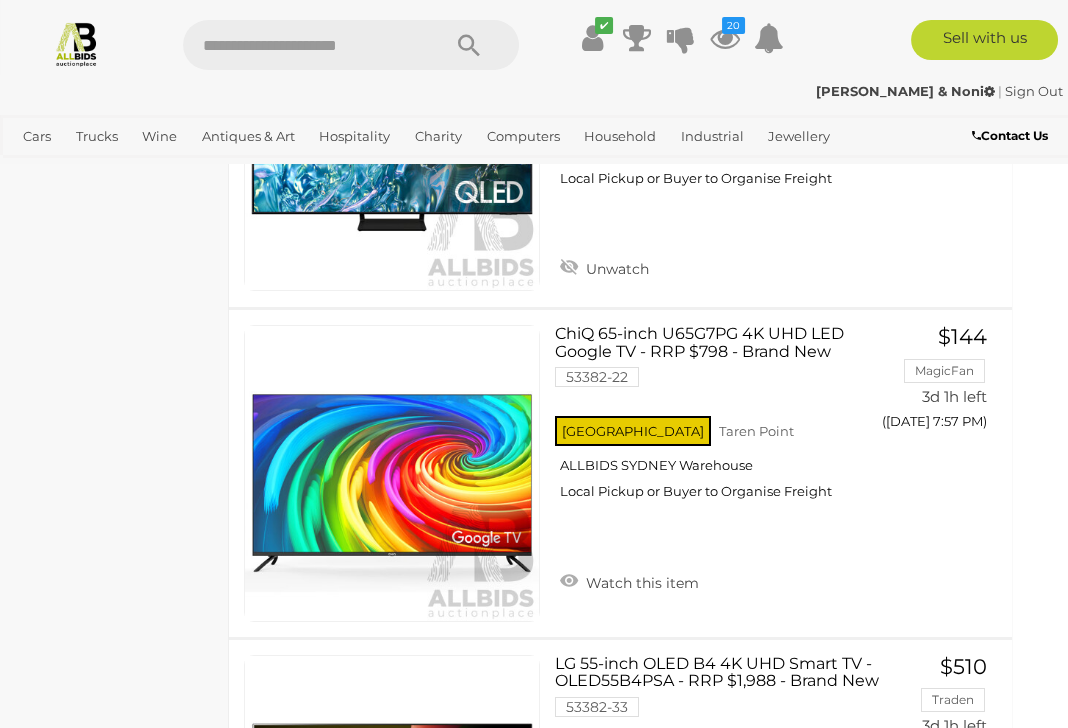 scroll, scrollTop: 6263, scrollLeft: 26, axis: both 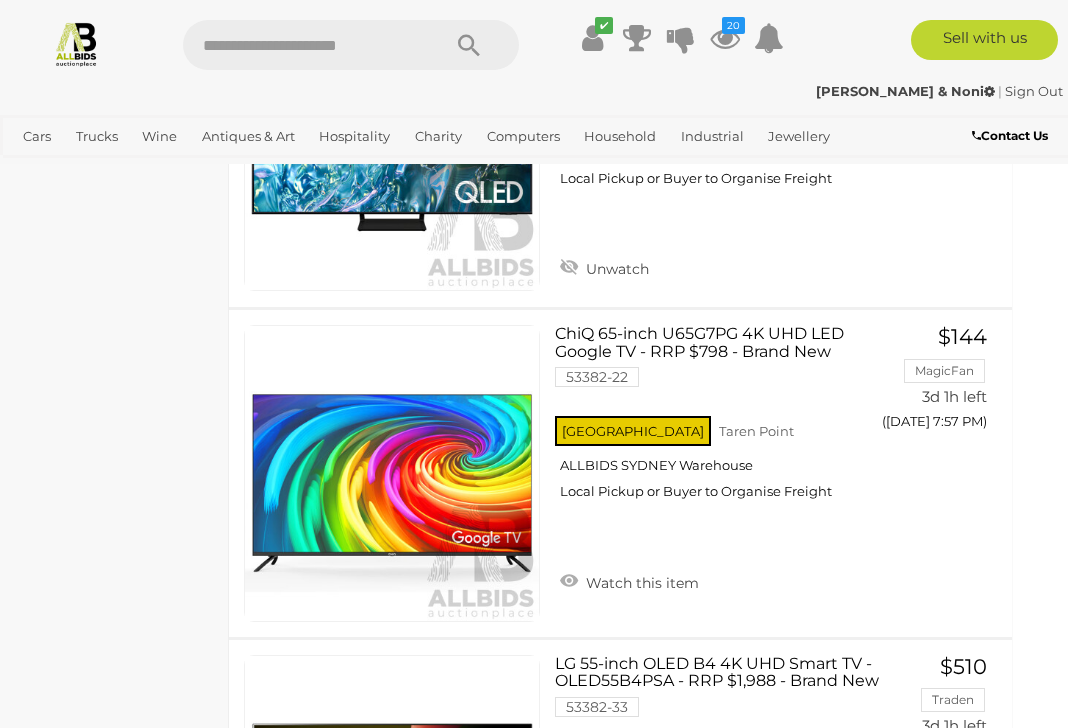 click on "Watch this item" at bounding box center [629, 581] 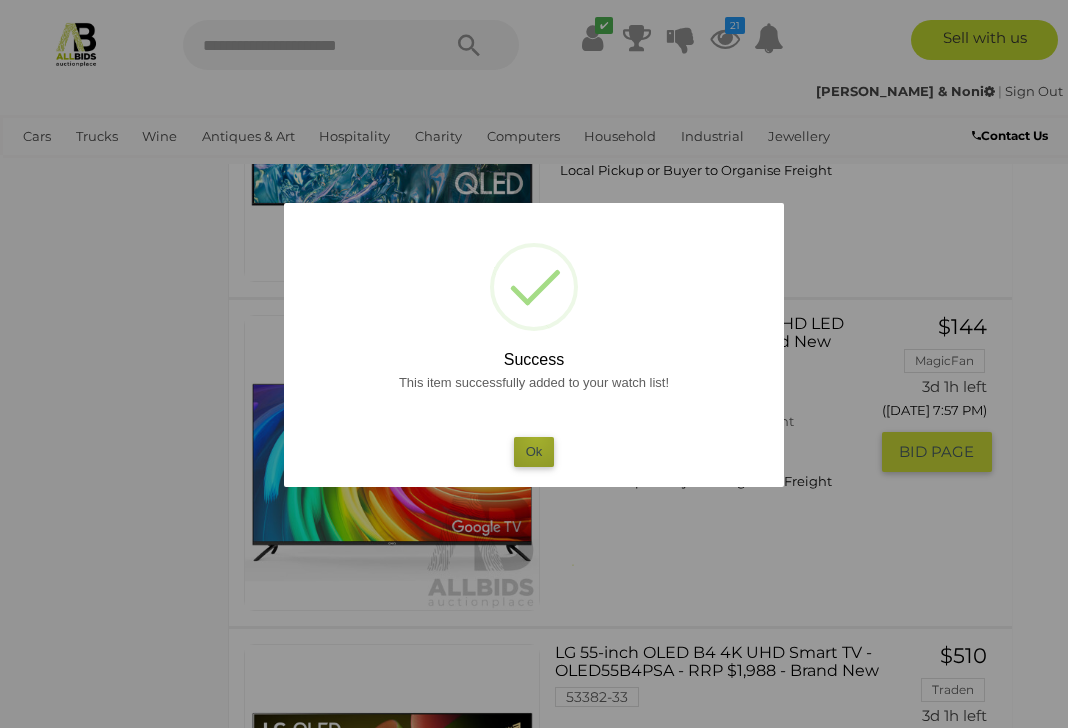 click on "Ok" at bounding box center [534, 451] 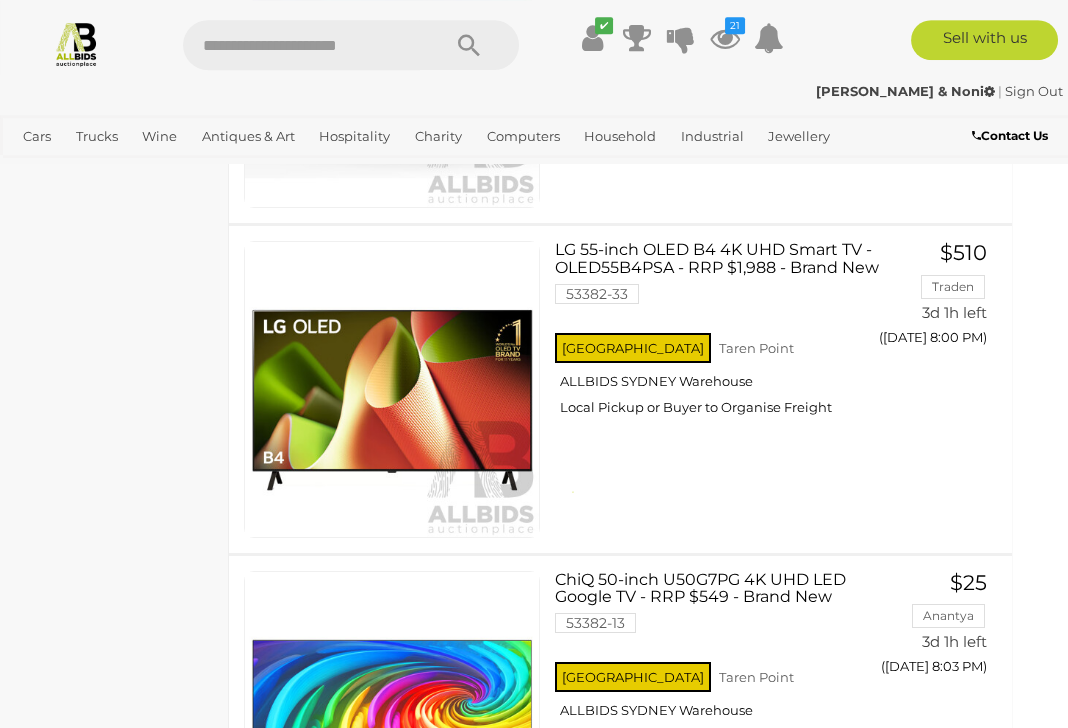 scroll, scrollTop: 6678, scrollLeft: 26, axis: both 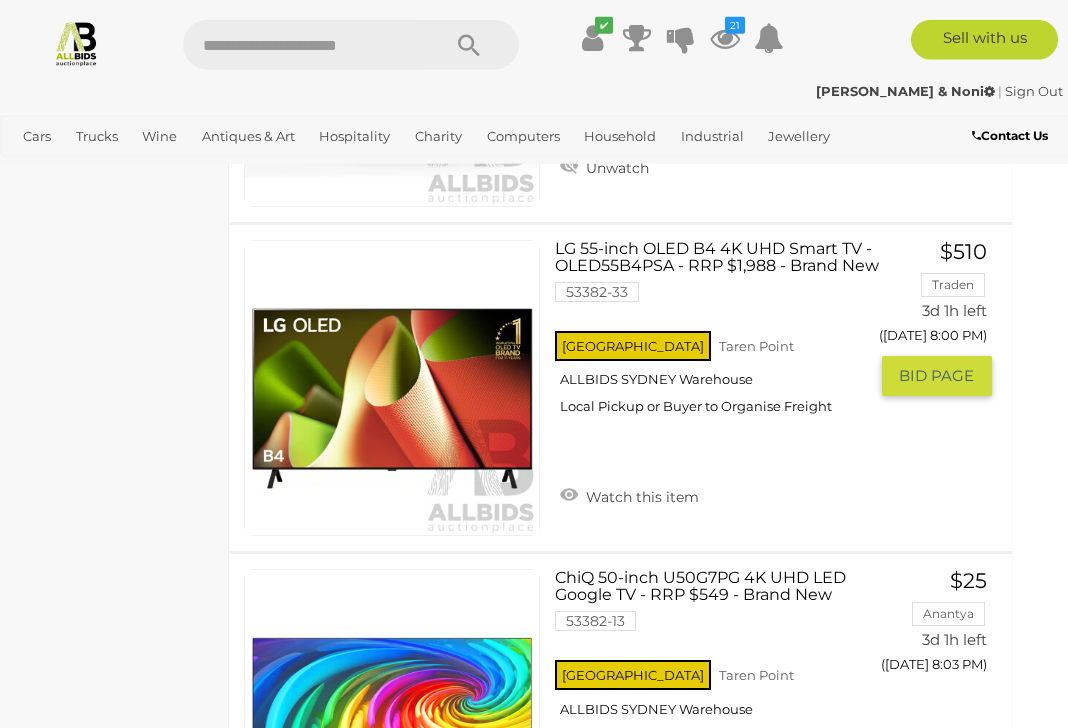 click on "Watch this item" at bounding box center [629, 495] 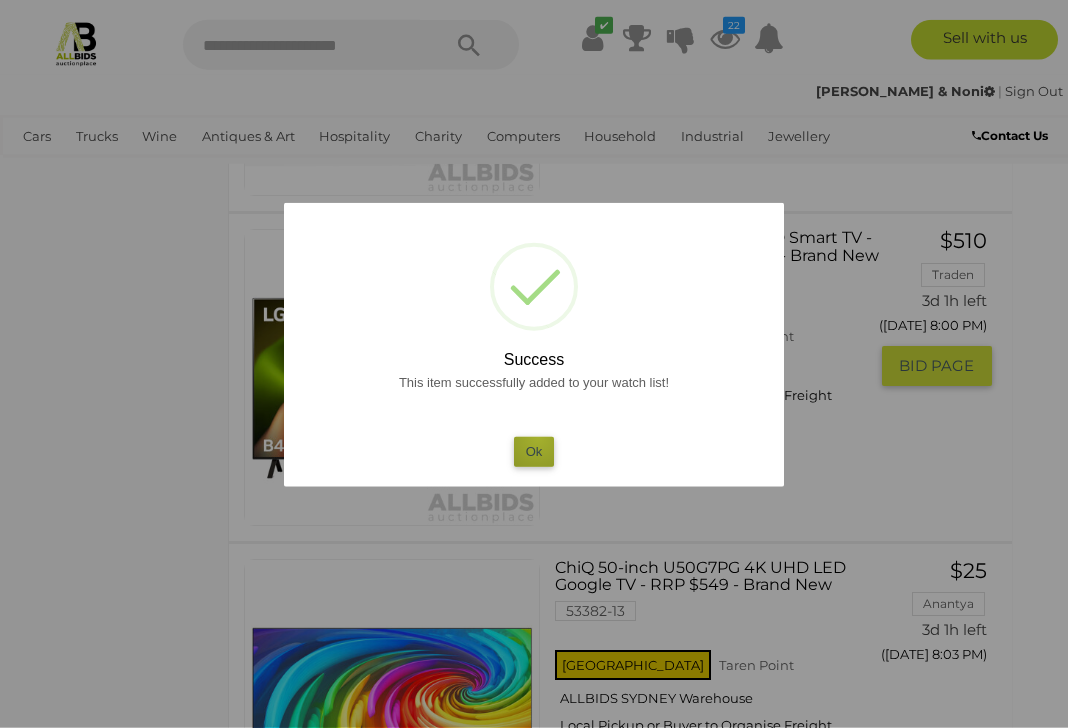 click on "Ok" at bounding box center [534, 451] 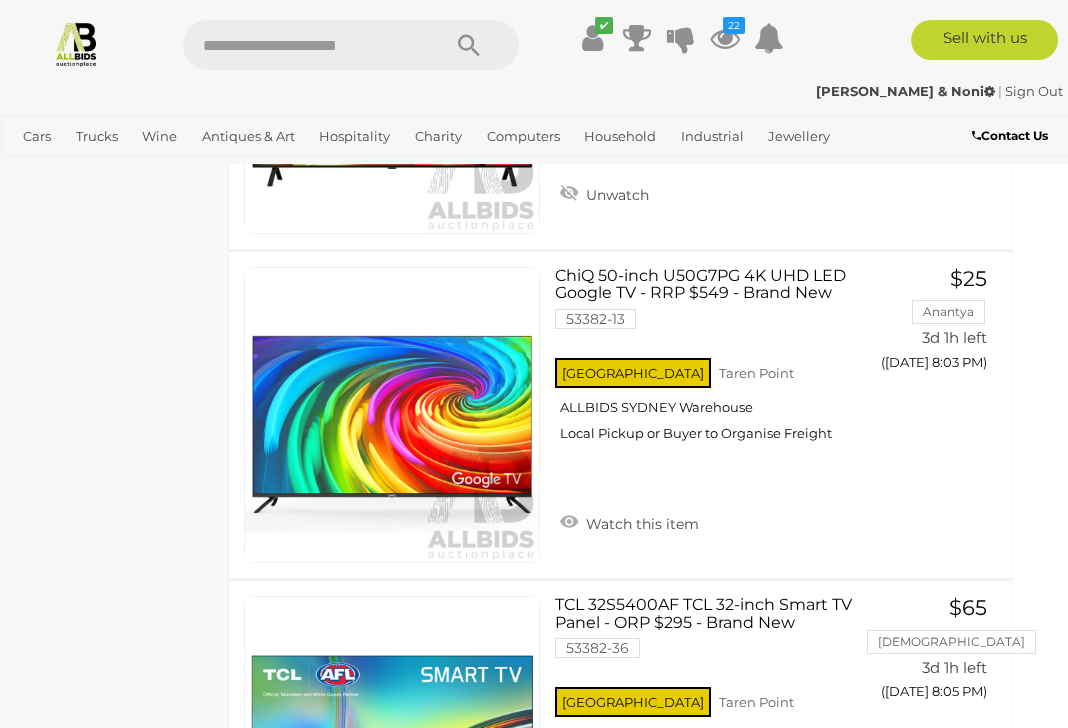 scroll, scrollTop: 6980, scrollLeft: 26, axis: both 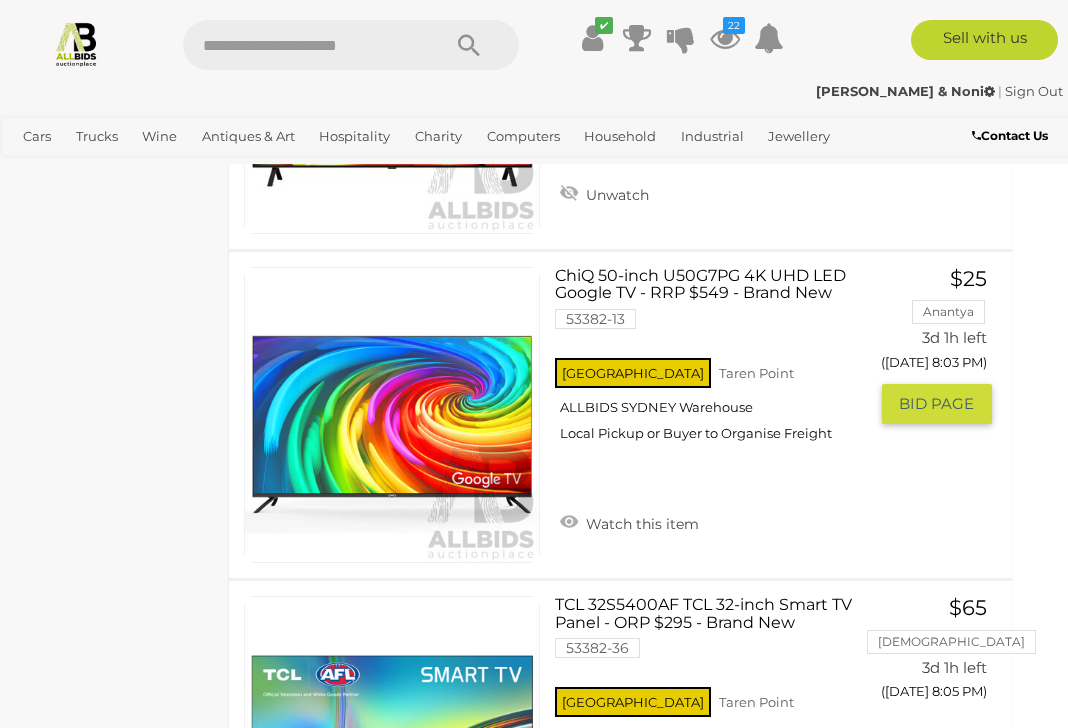 click on "Watch this item" at bounding box center (629, 522) 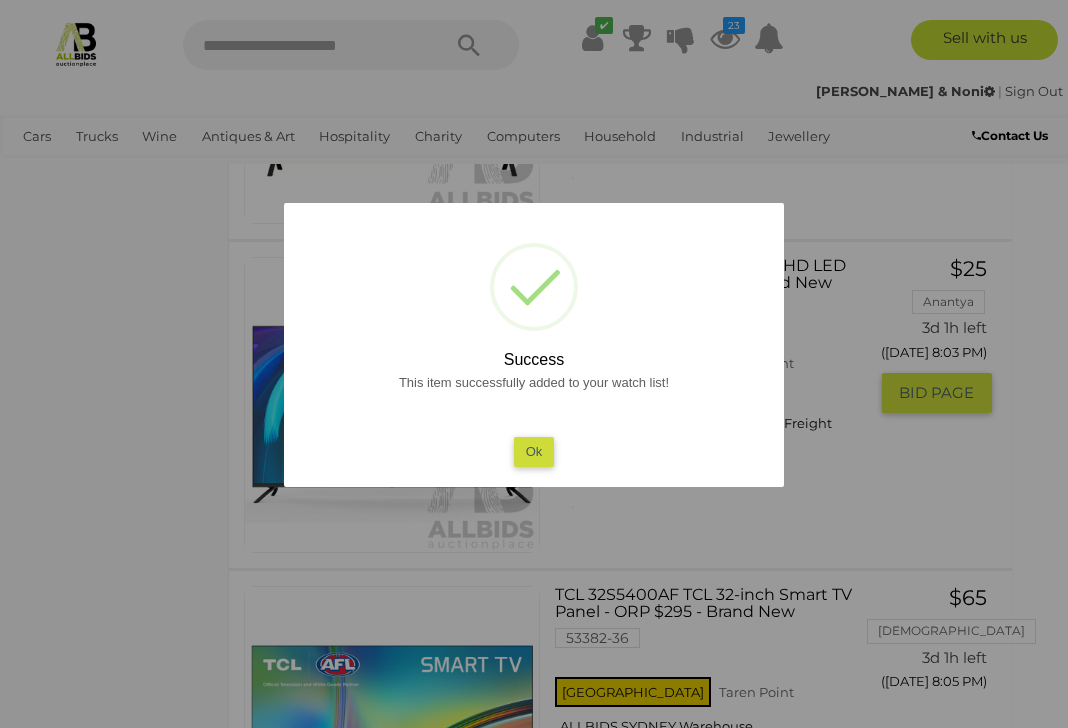 click on "Ok" at bounding box center [534, 451] 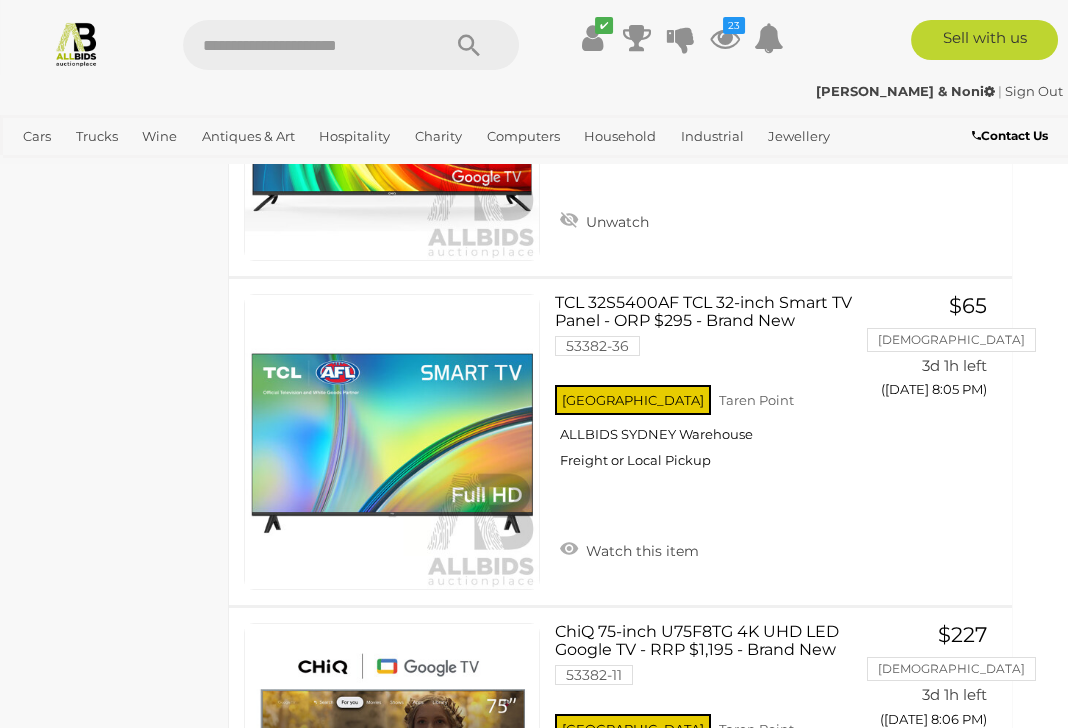 scroll, scrollTop: 7282, scrollLeft: 26, axis: both 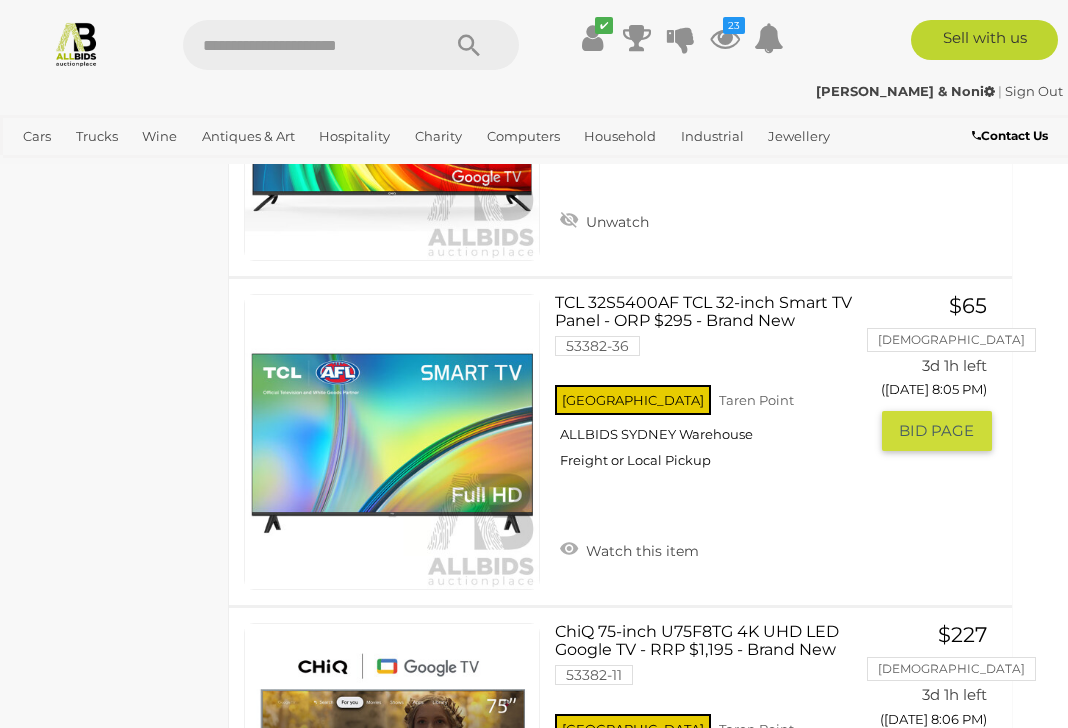 click on "Watch this item" at bounding box center (629, 549) 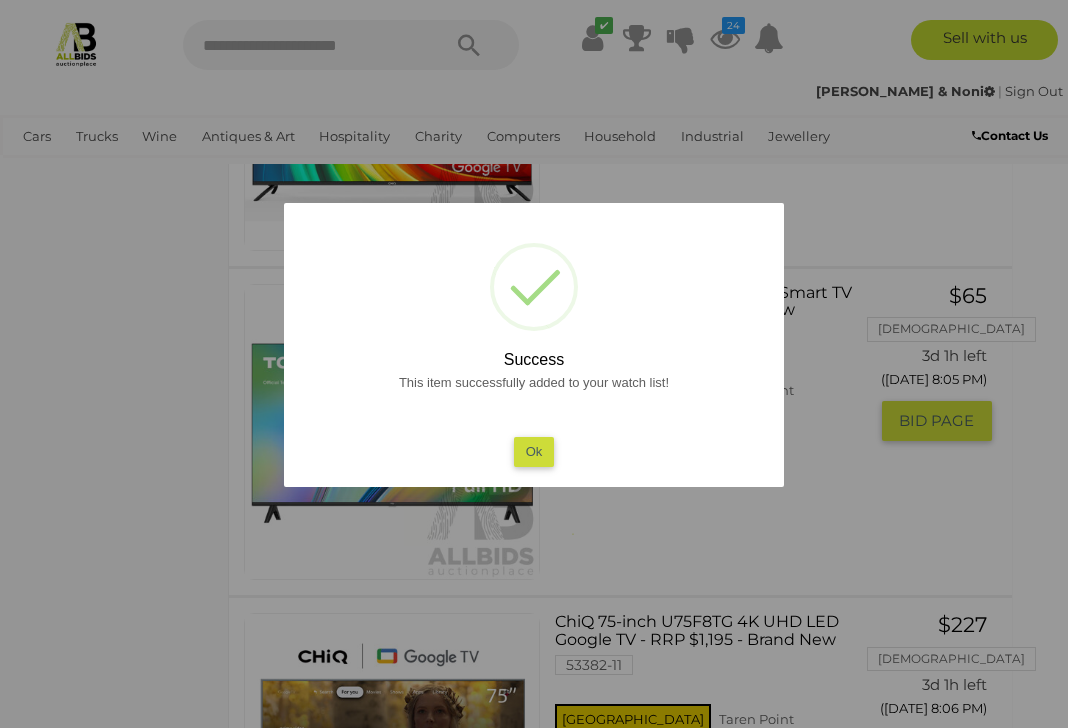 click on "Ok" at bounding box center [534, 451] 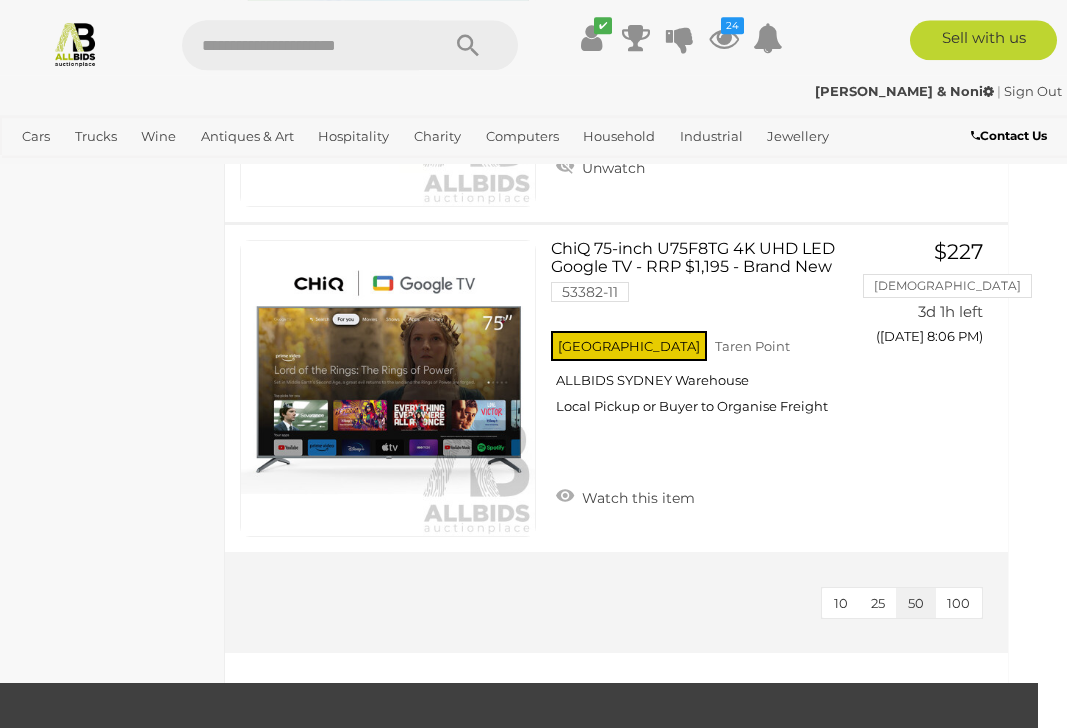 scroll, scrollTop: 7665, scrollLeft: 29, axis: both 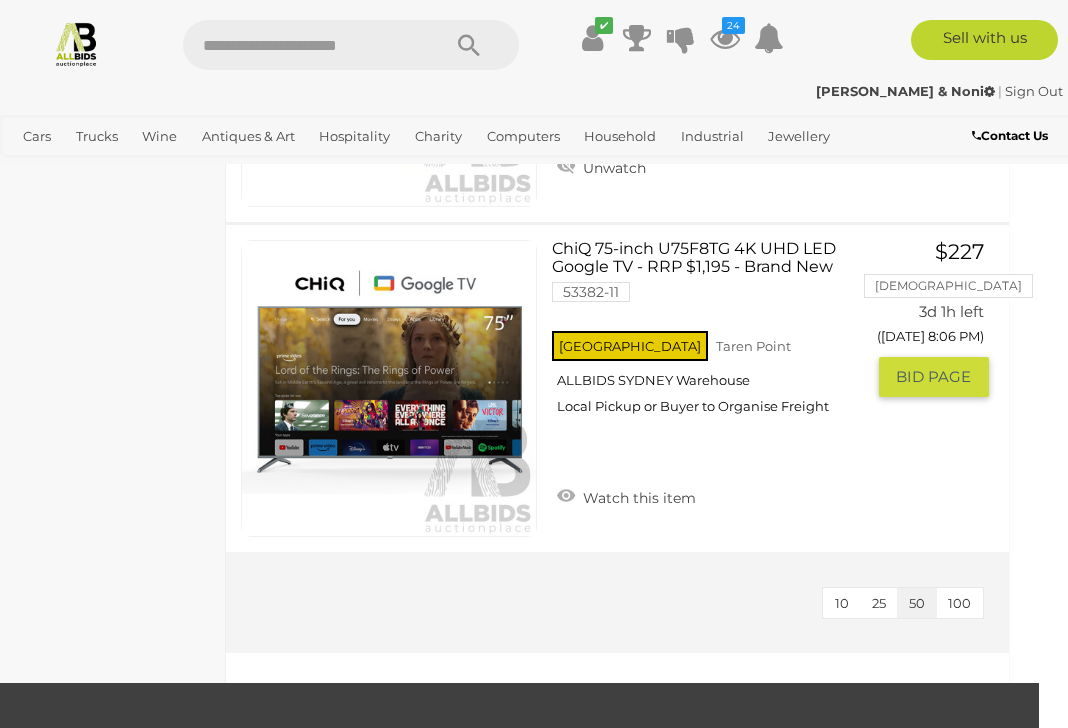click on "Watch this item" at bounding box center [626, 496] 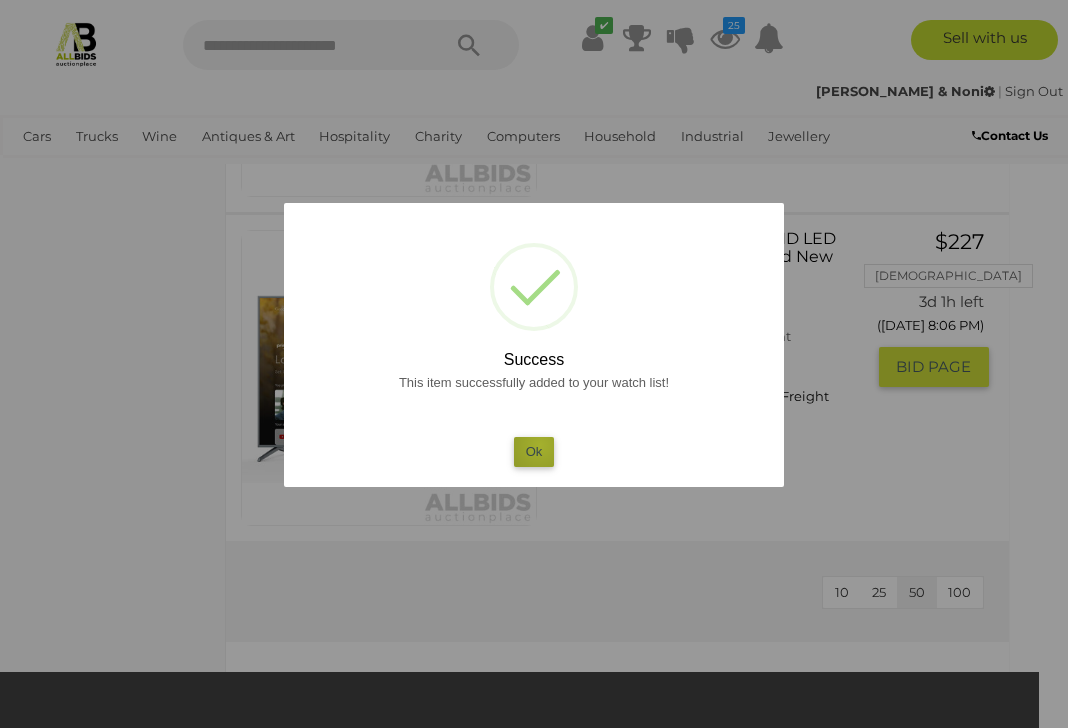 click on "Ok" at bounding box center (534, 451) 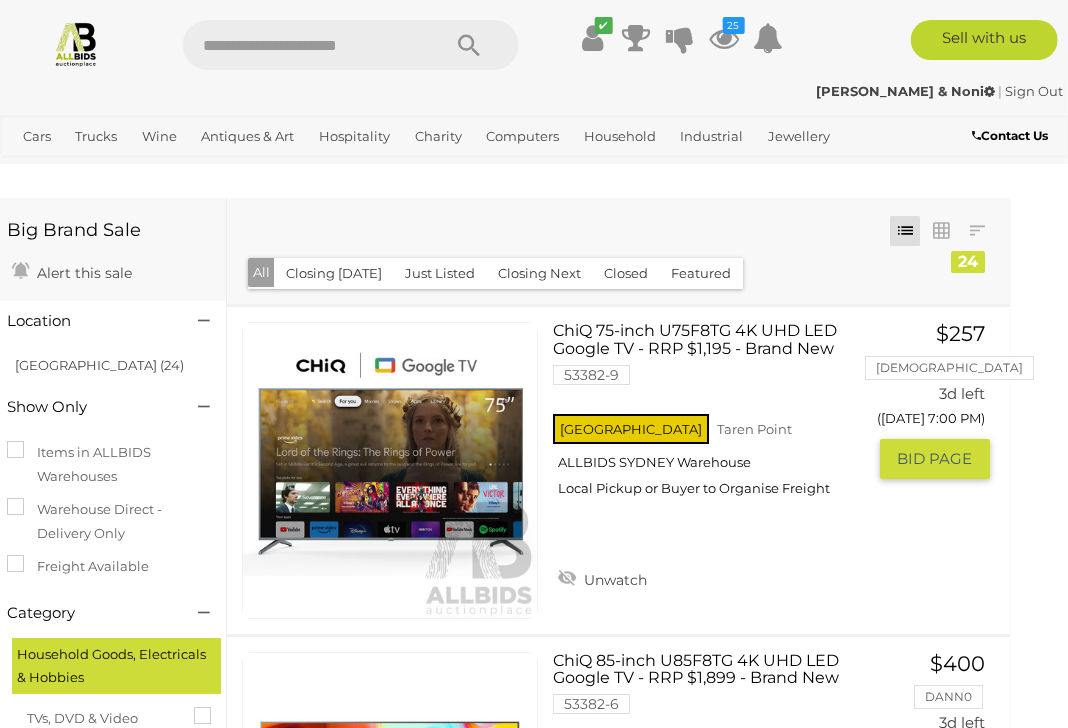 scroll, scrollTop: 0, scrollLeft: 29, axis: horizontal 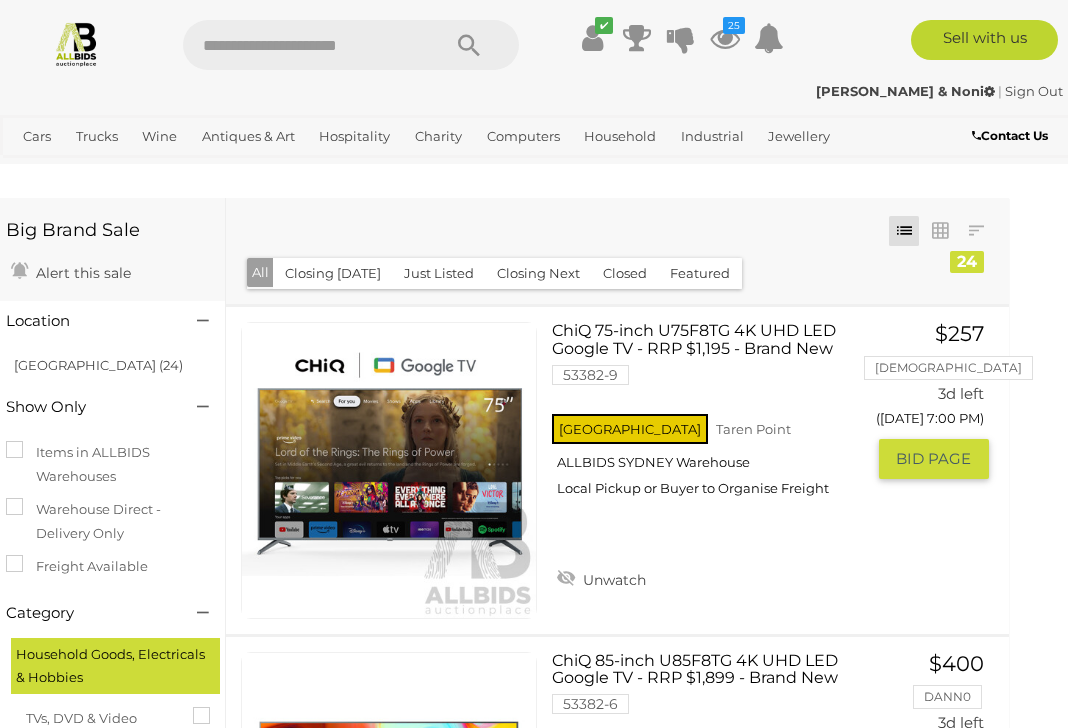 click on "25" at bounding box center (734, 25) 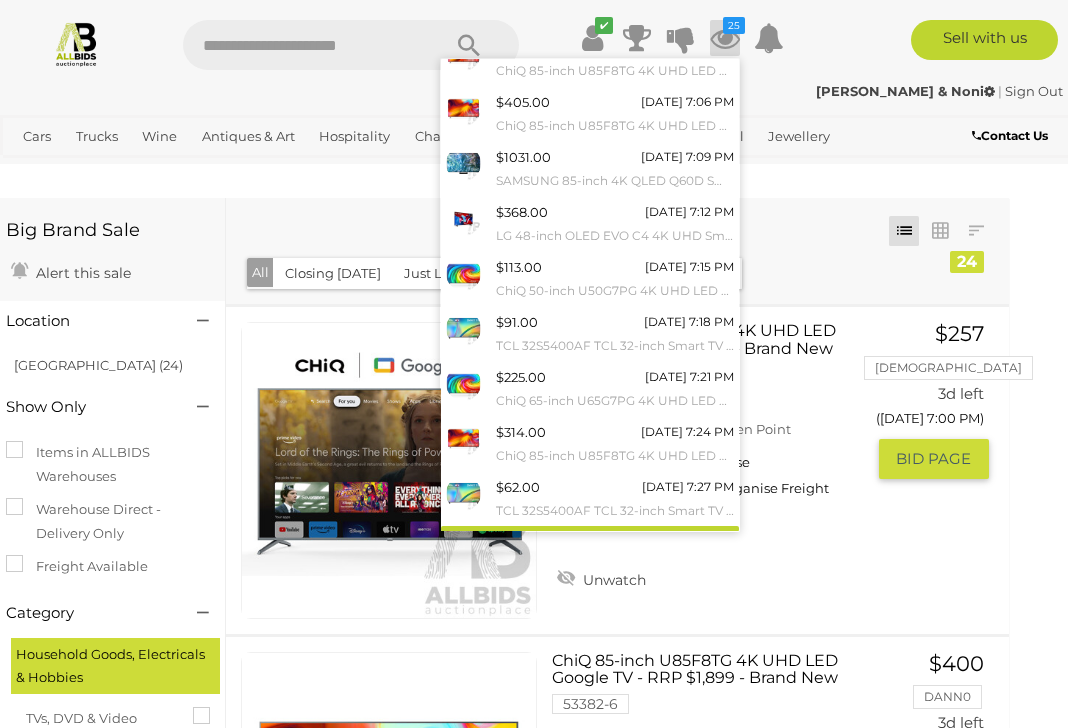 scroll, scrollTop: 134, scrollLeft: 0, axis: vertical 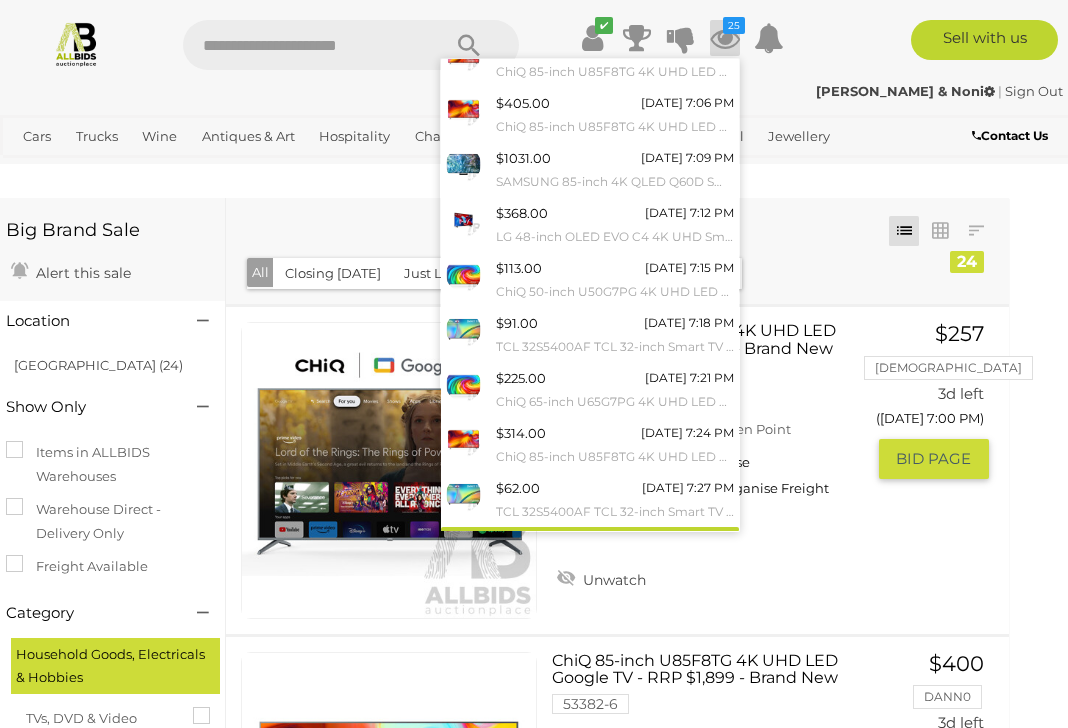click on "View All" at bounding box center [590, 544] 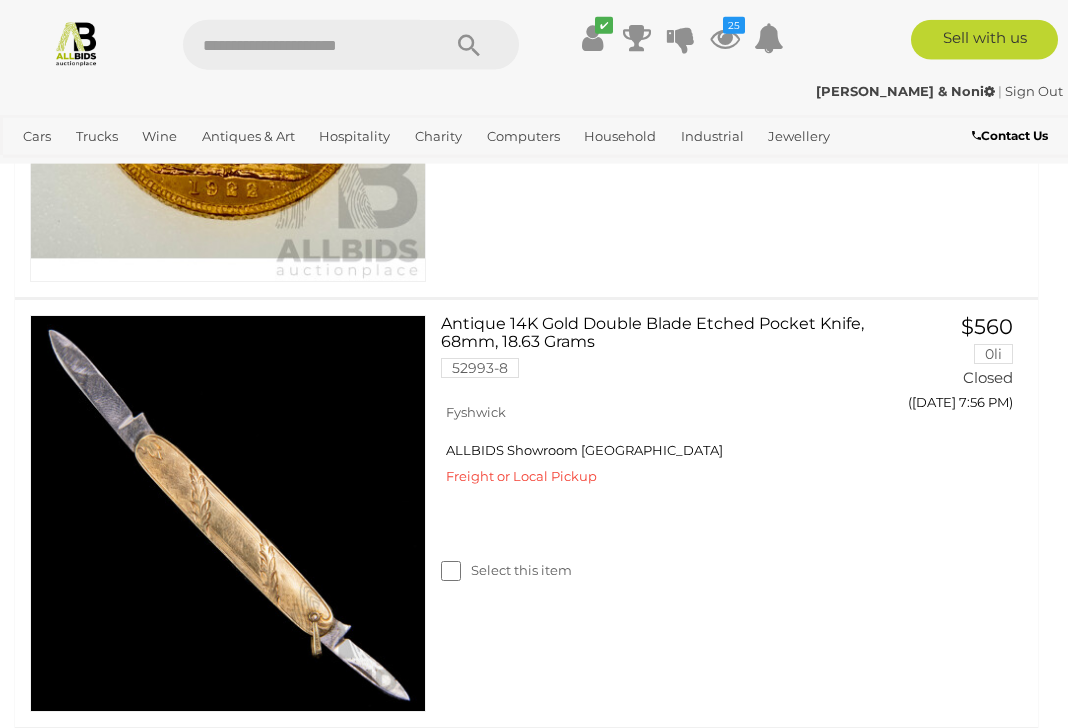 scroll, scrollTop: 11454, scrollLeft: 0, axis: vertical 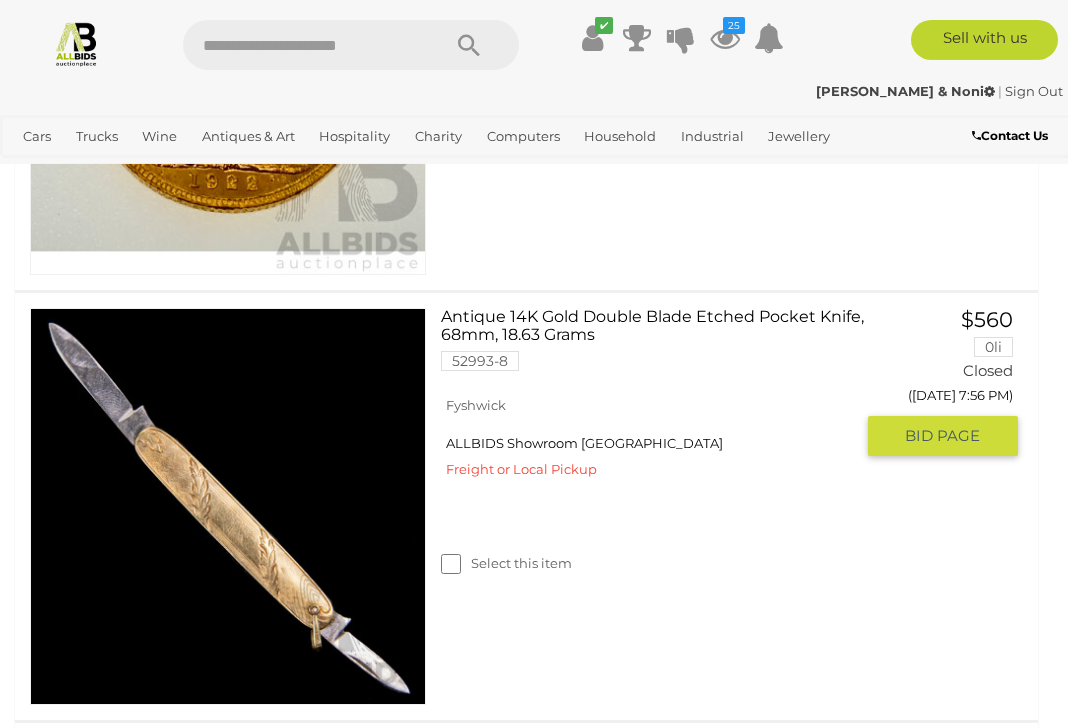 click on "Select this item" at bounding box center (506, 563) 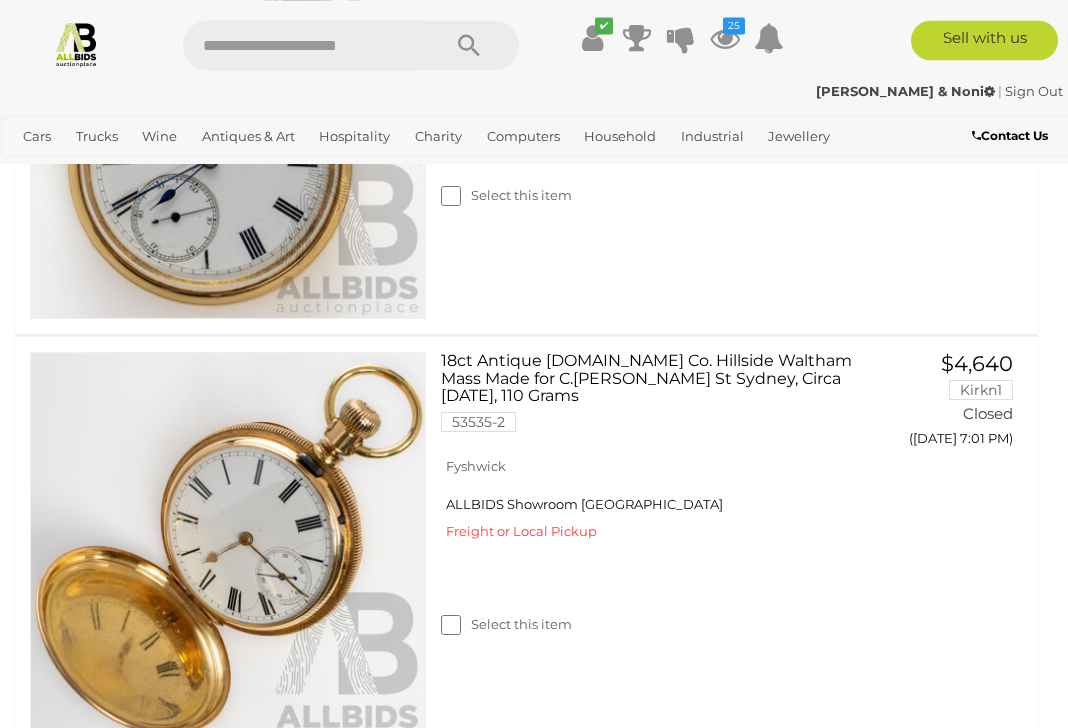 scroll, scrollTop: 12269, scrollLeft: 0, axis: vertical 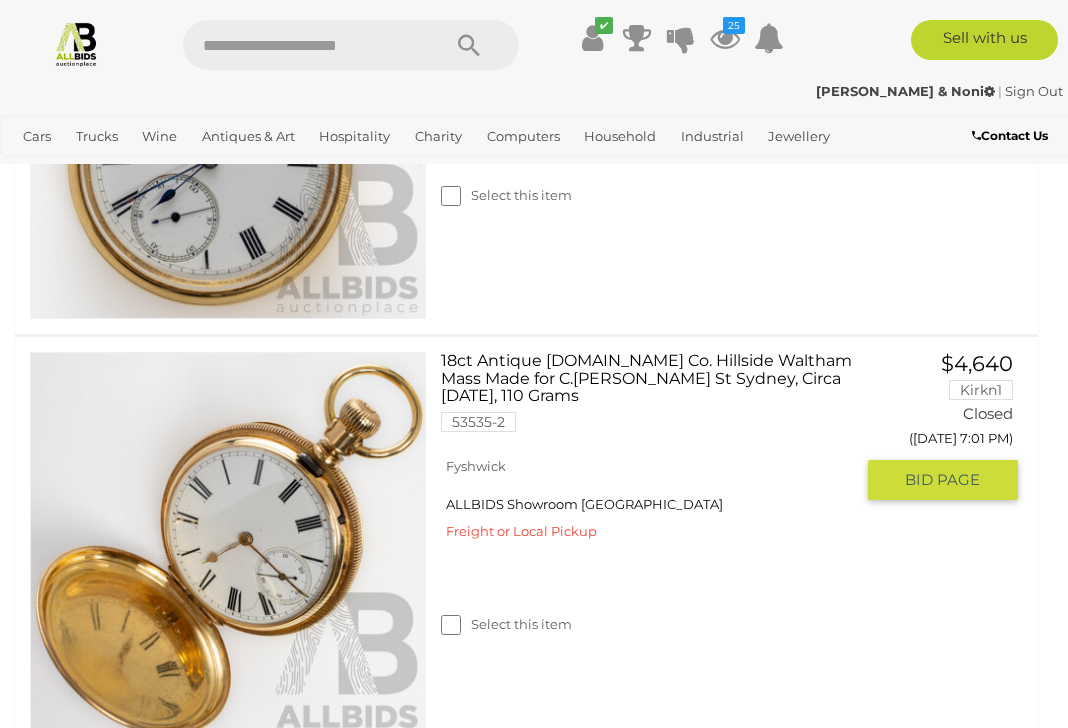 click on "Select this item" at bounding box center (654, 599) 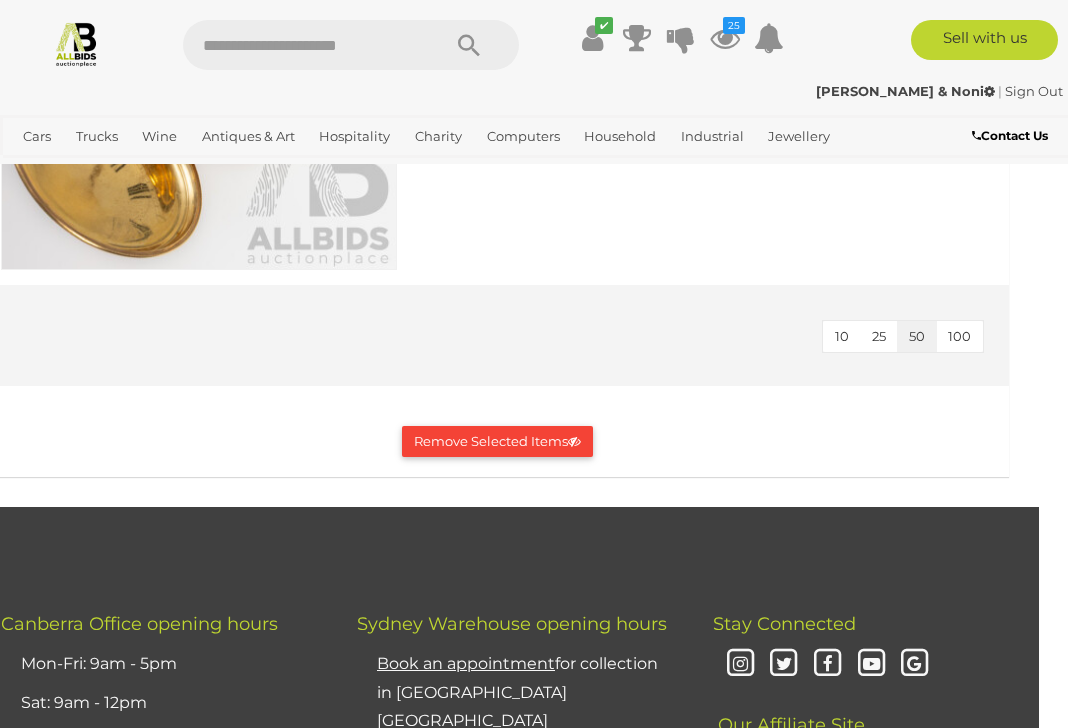 click on "Remove Selected Items" at bounding box center [497, 441] 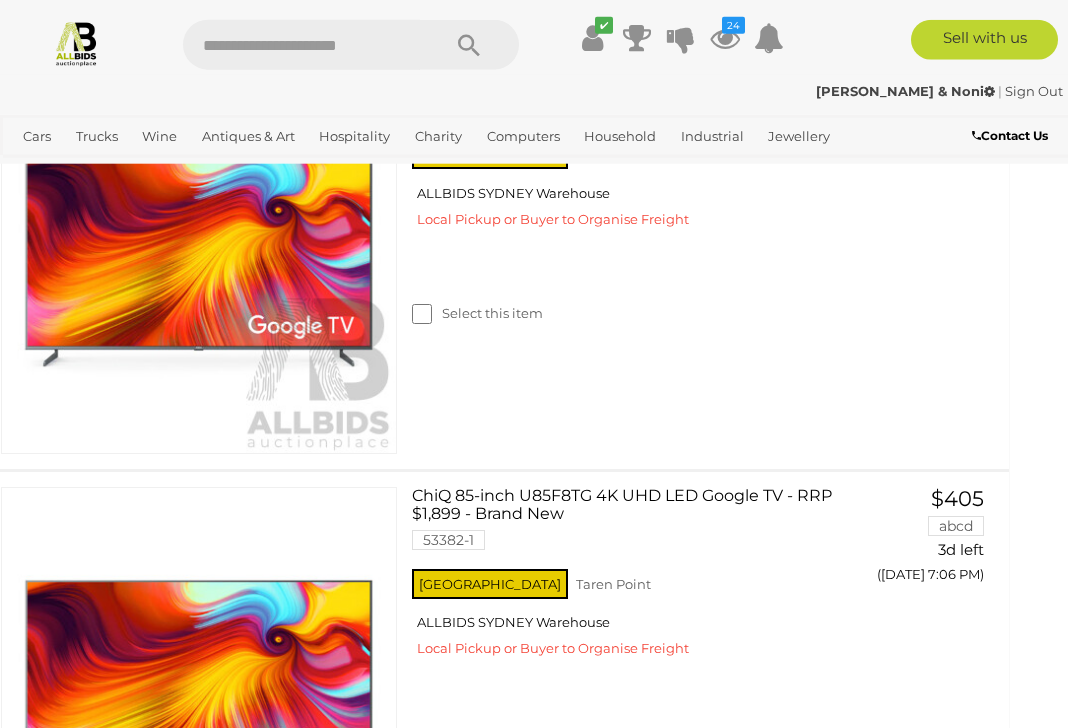 scroll, scrollTop: 0, scrollLeft: 0, axis: both 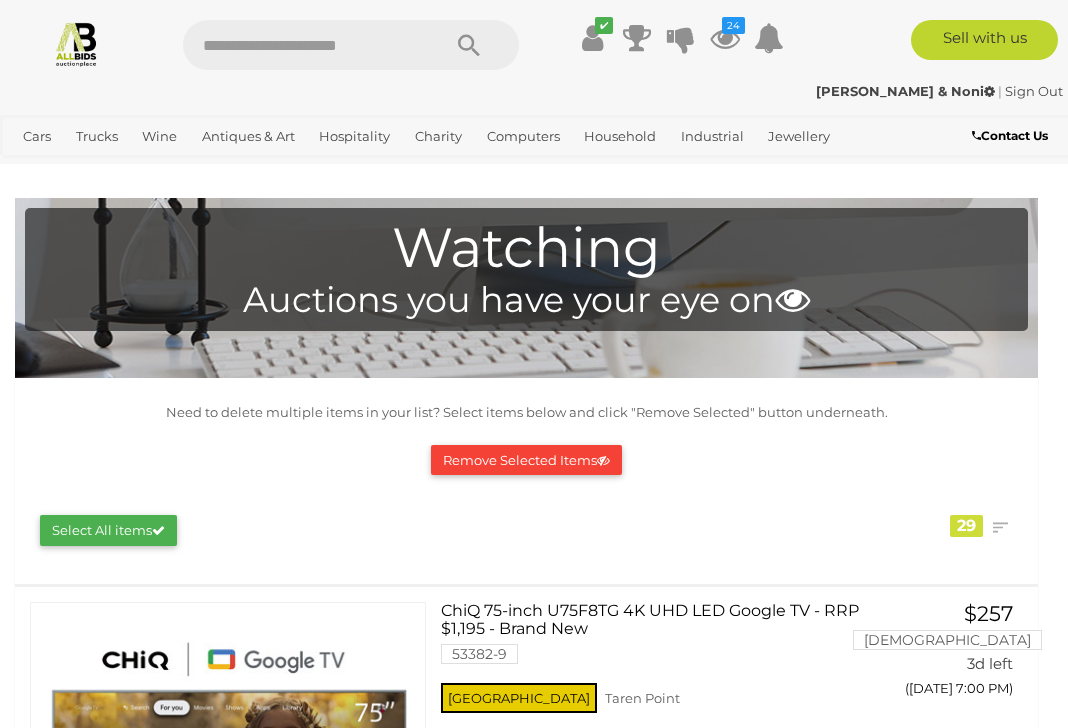 click on "Remove Selected Items" at bounding box center (526, 460) 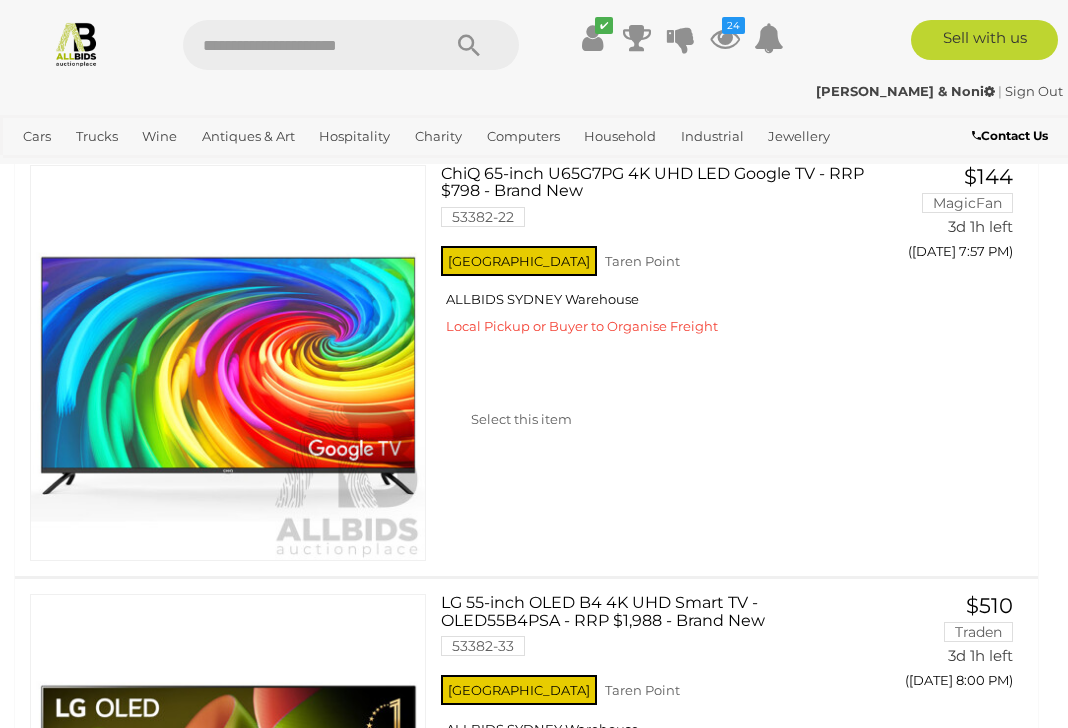 scroll, scrollTop: 5555, scrollLeft: 0, axis: vertical 